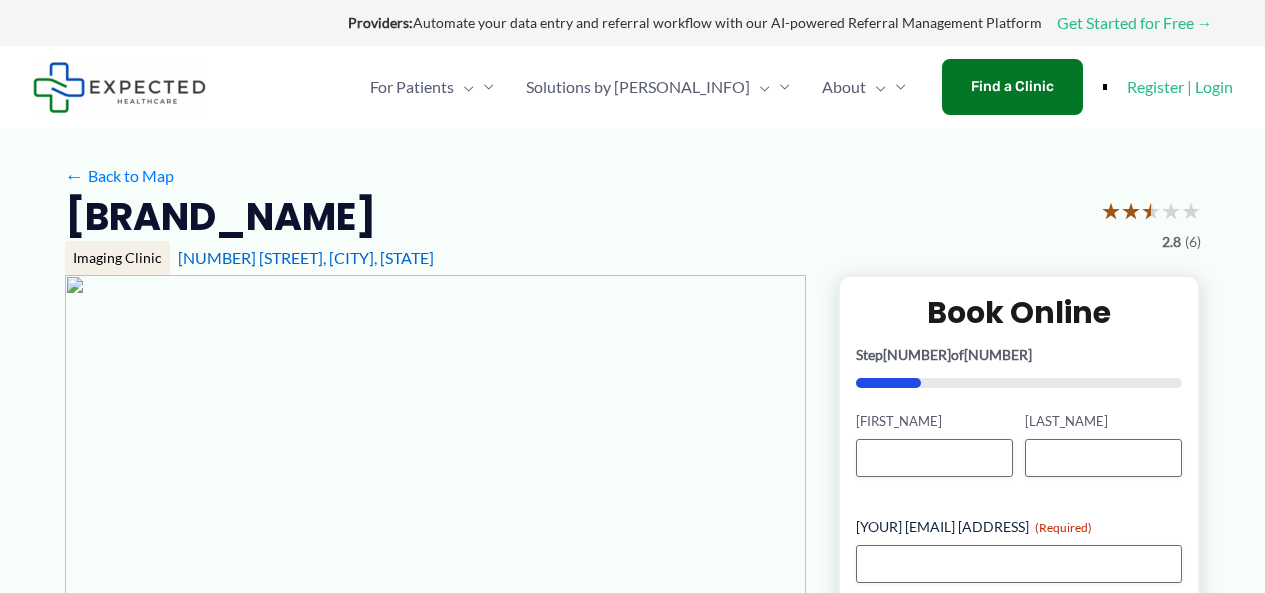 scroll, scrollTop: 0, scrollLeft: 0, axis: both 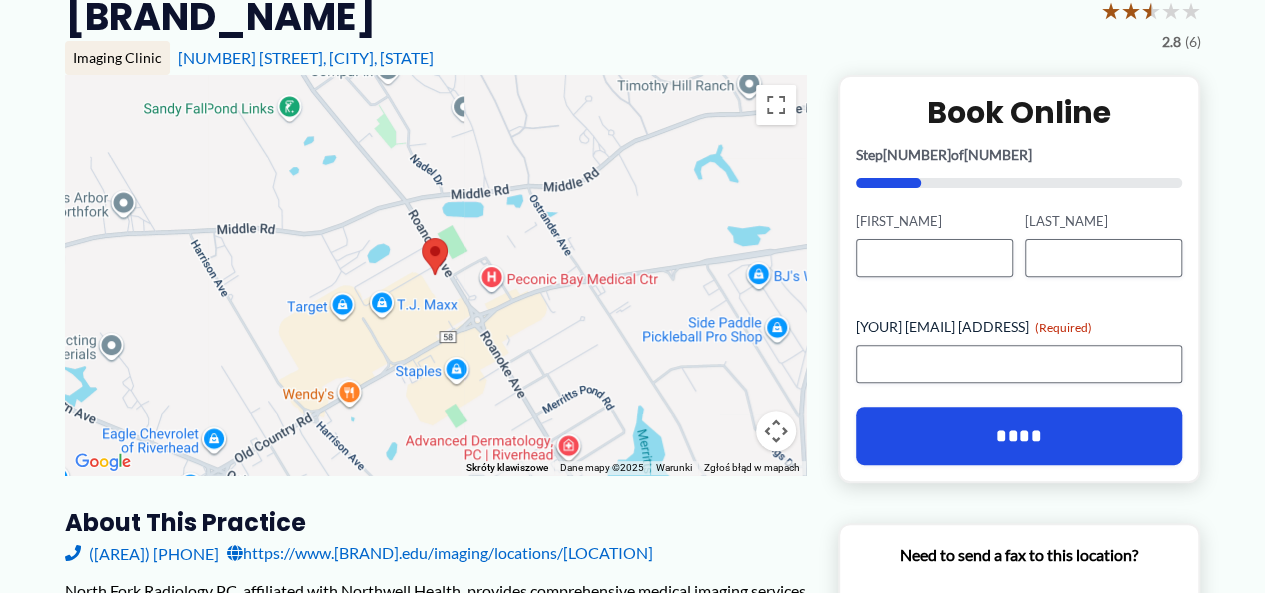click on "Aby korzystać z interfejsu, używaj klawiszy strzałek." at bounding box center [435, 275] 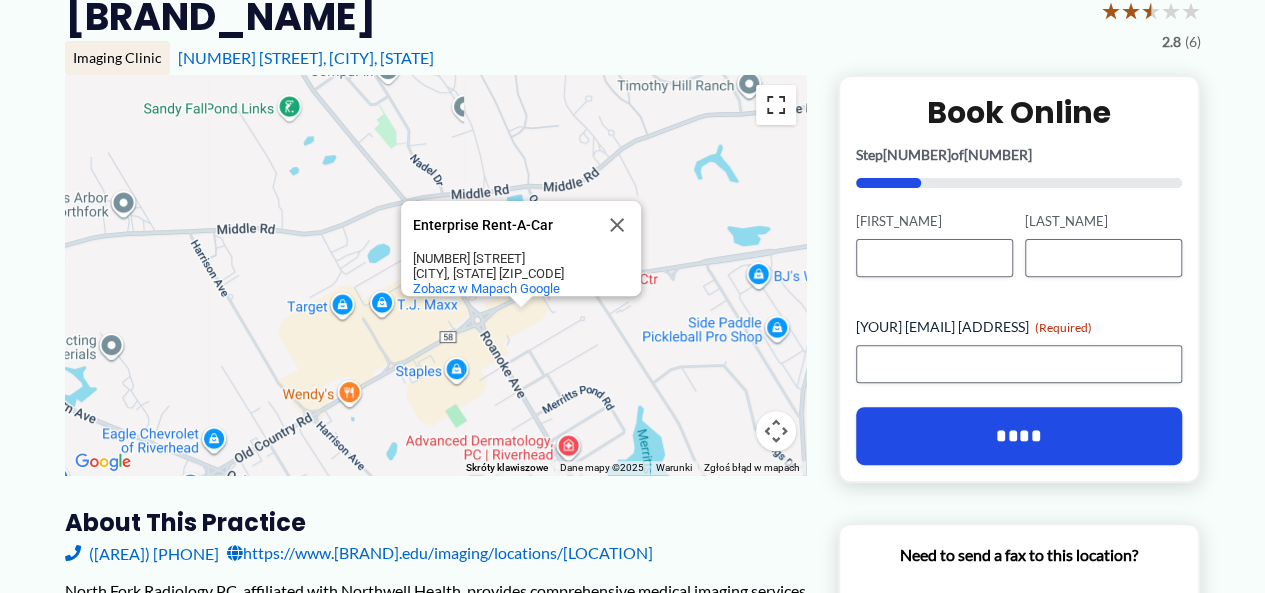 click at bounding box center (776, 105) 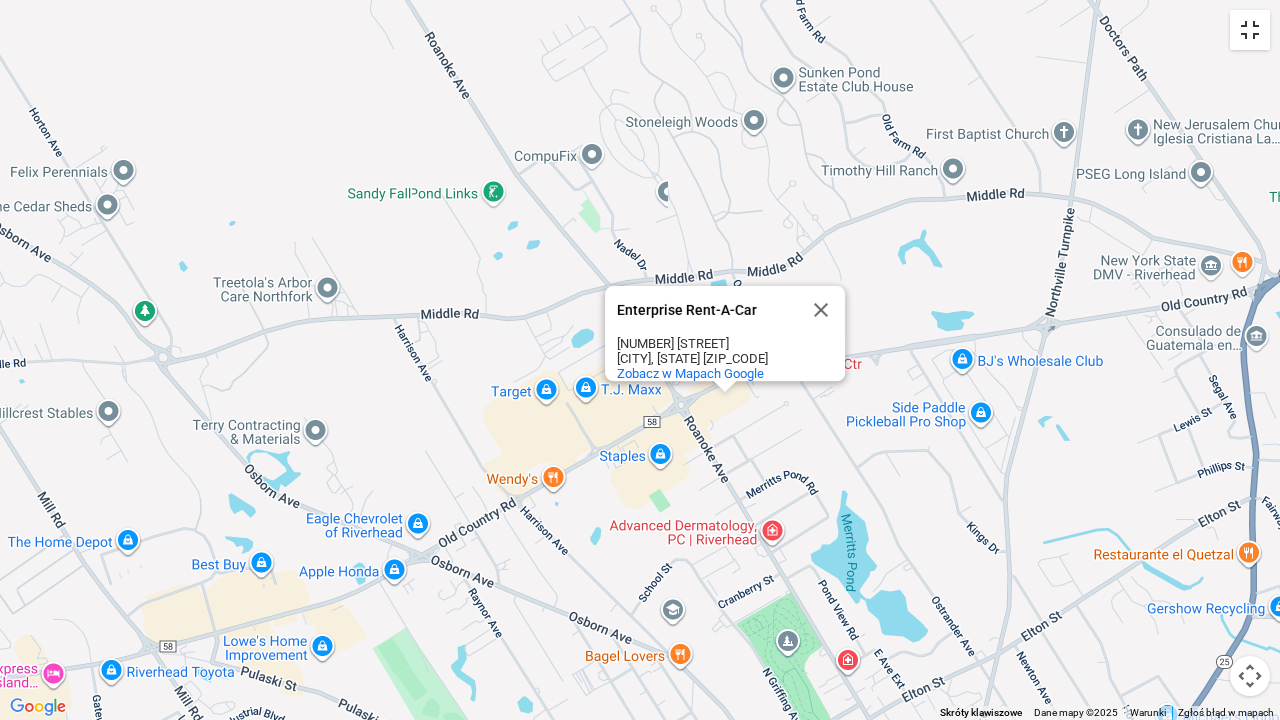 click at bounding box center (1250, 30) 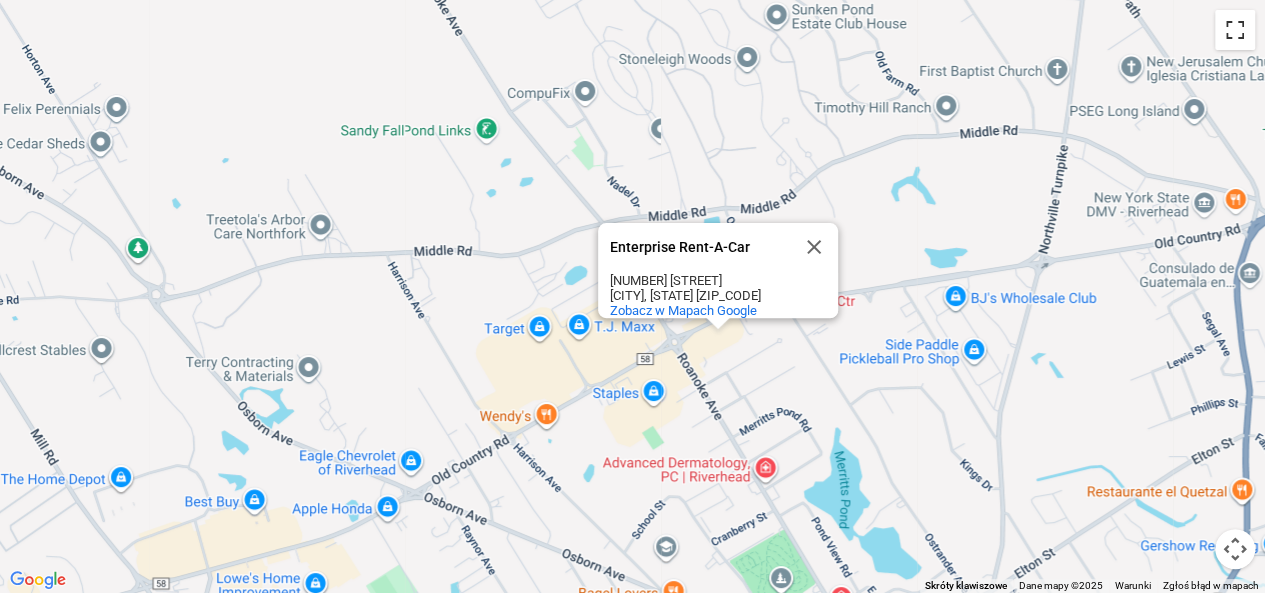 scroll, scrollTop: 0, scrollLeft: 0, axis: both 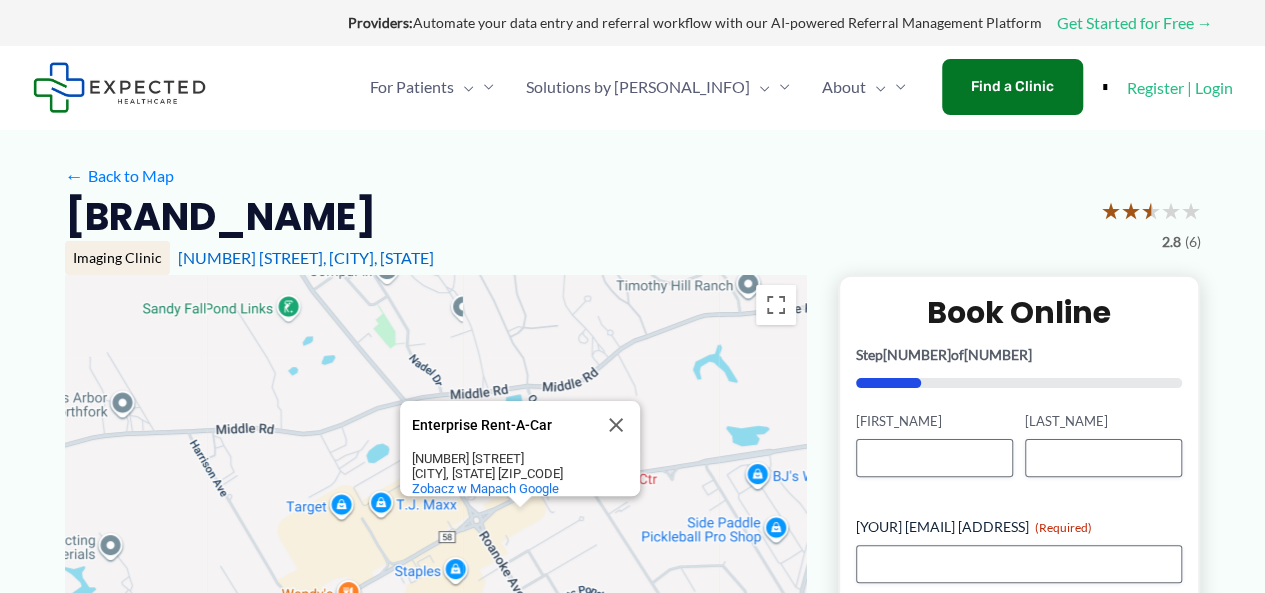 click on "Imaging Clinic
[NUMBER] [STREET], [CITY], [STATE]" at bounding box center (249, 258) 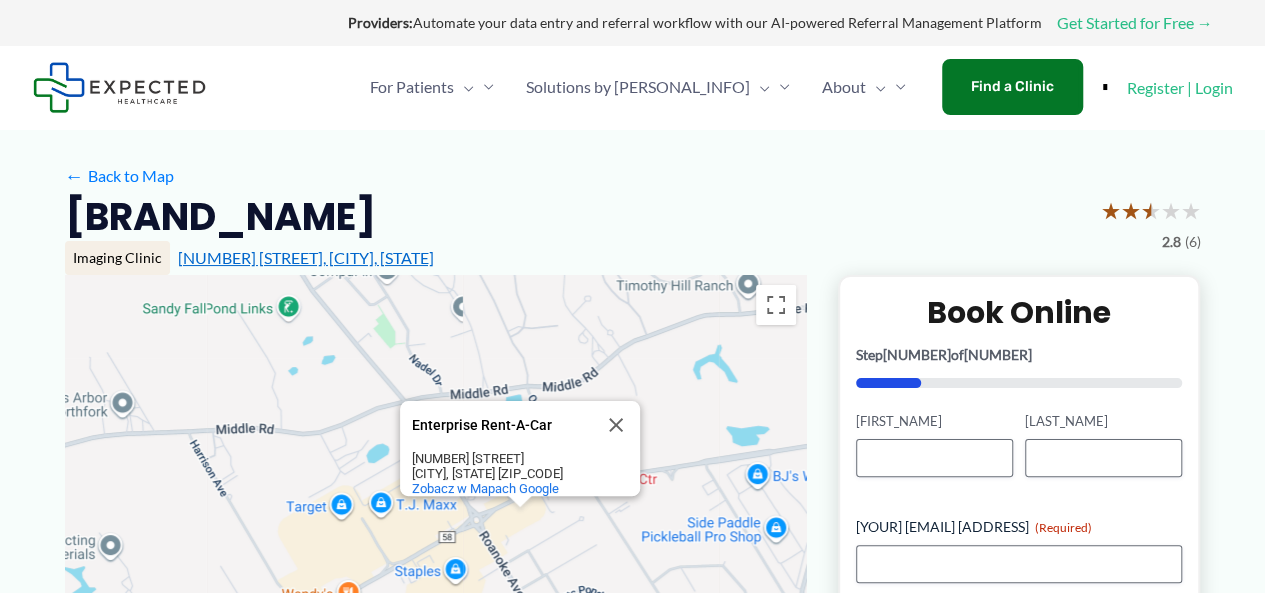 click on "[NUMBER] [STREET], [CITY], [STATE]" at bounding box center (306, 257) 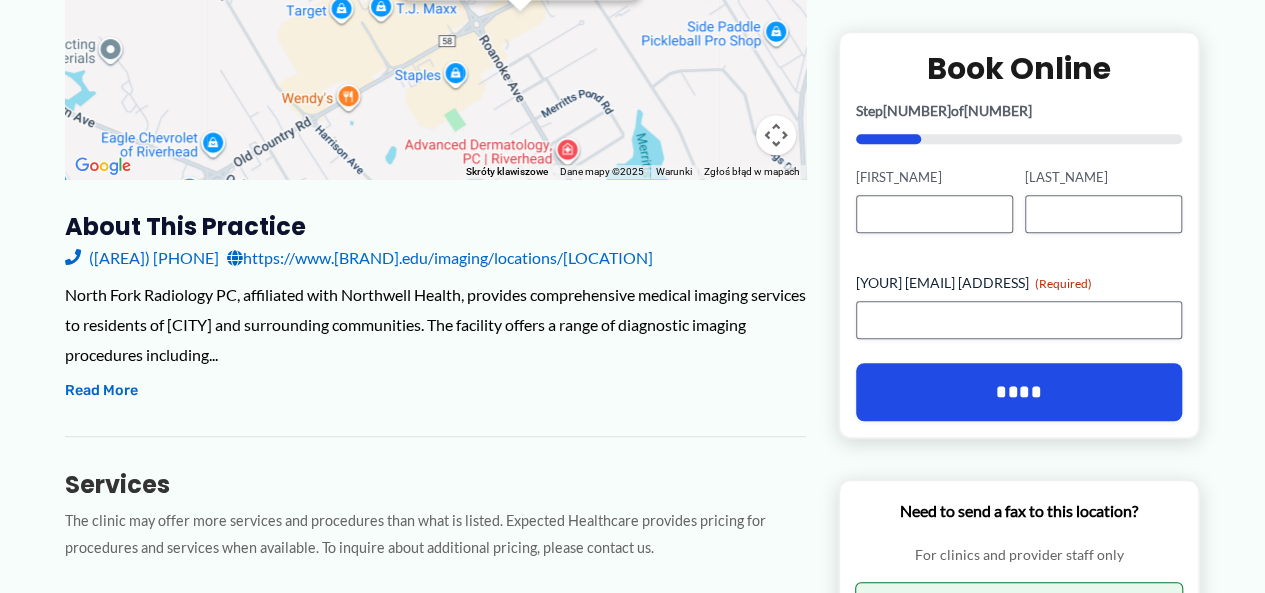 scroll, scrollTop: 500, scrollLeft: 0, axis: vertical 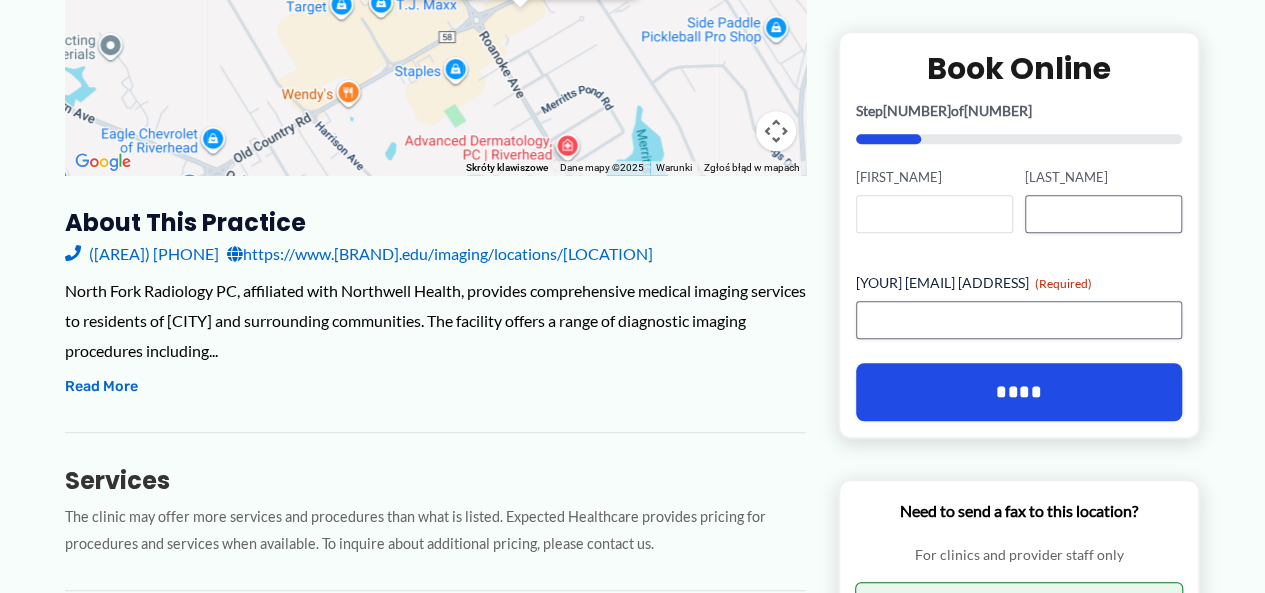 click on "[FIRST_NAME]" at bounding box center (934, 215) 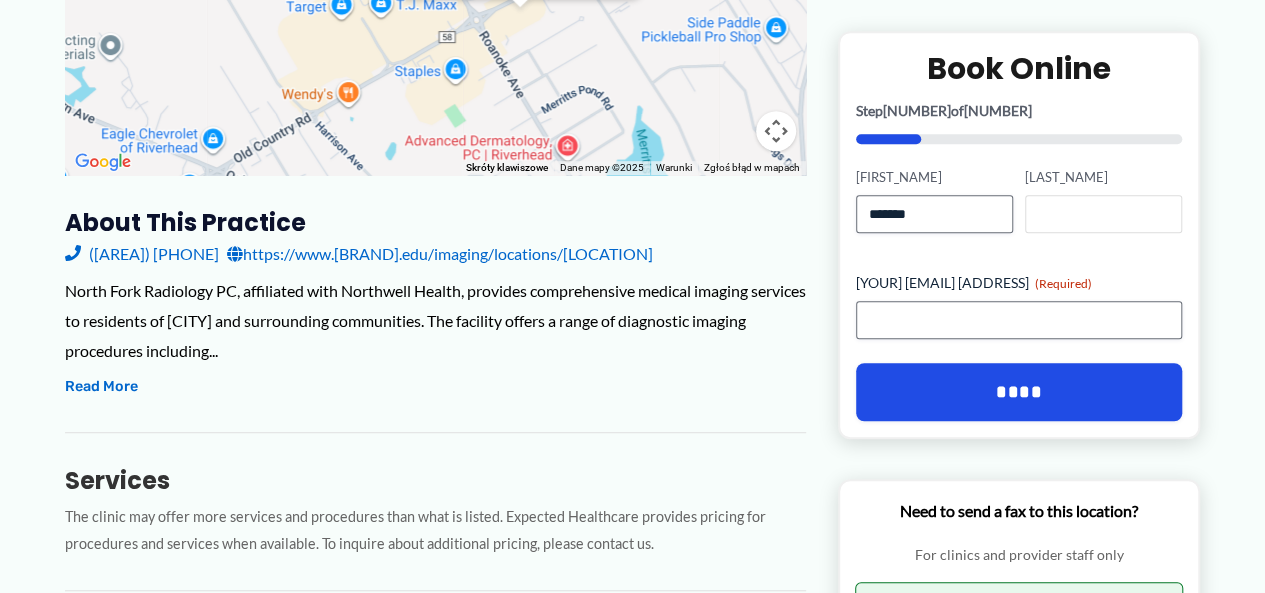 type on "********" 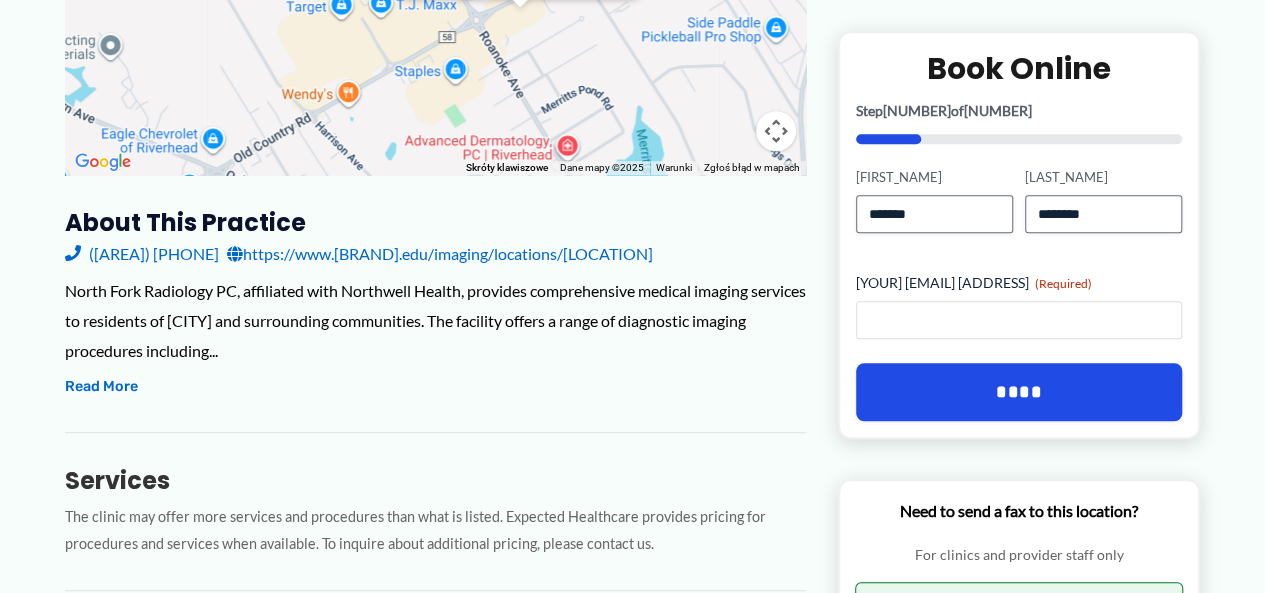 type on "**********" 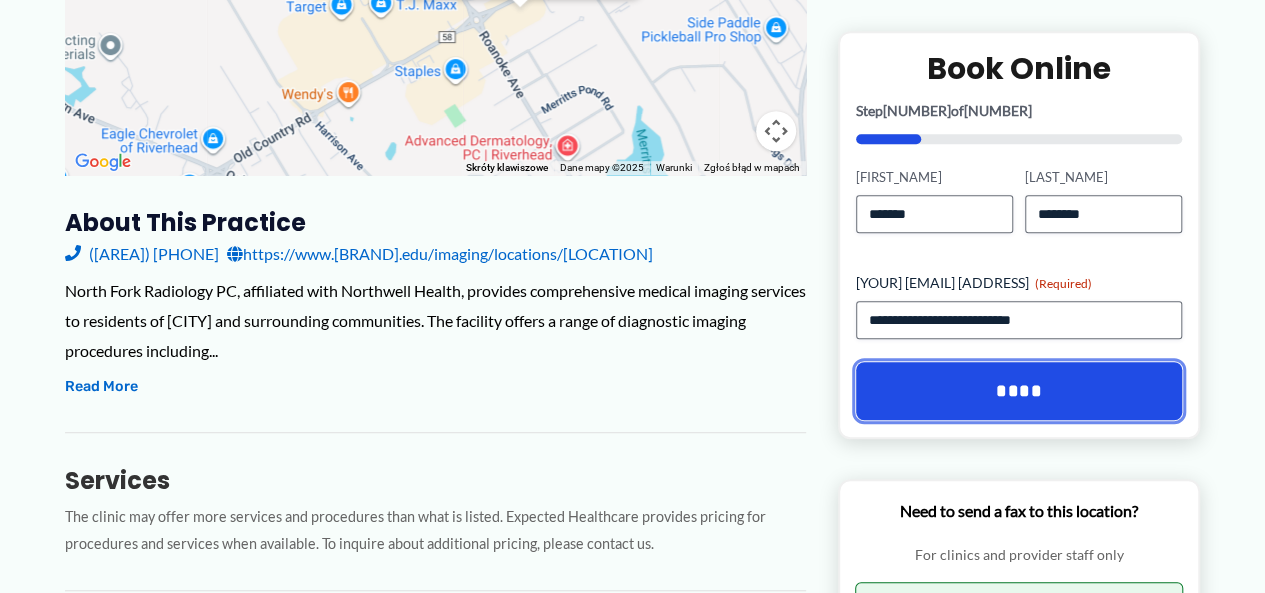 click on "****" at bounding box center (1019, 392) 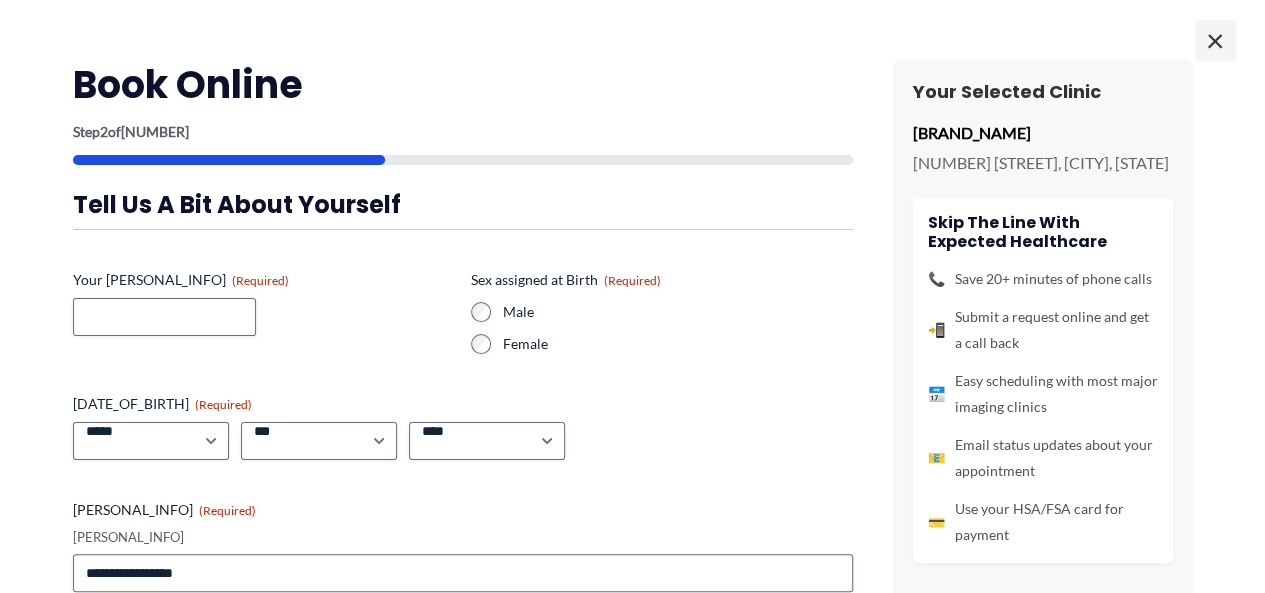 scroll, scrollTop: 0, scrollLeft: 0, axis: both 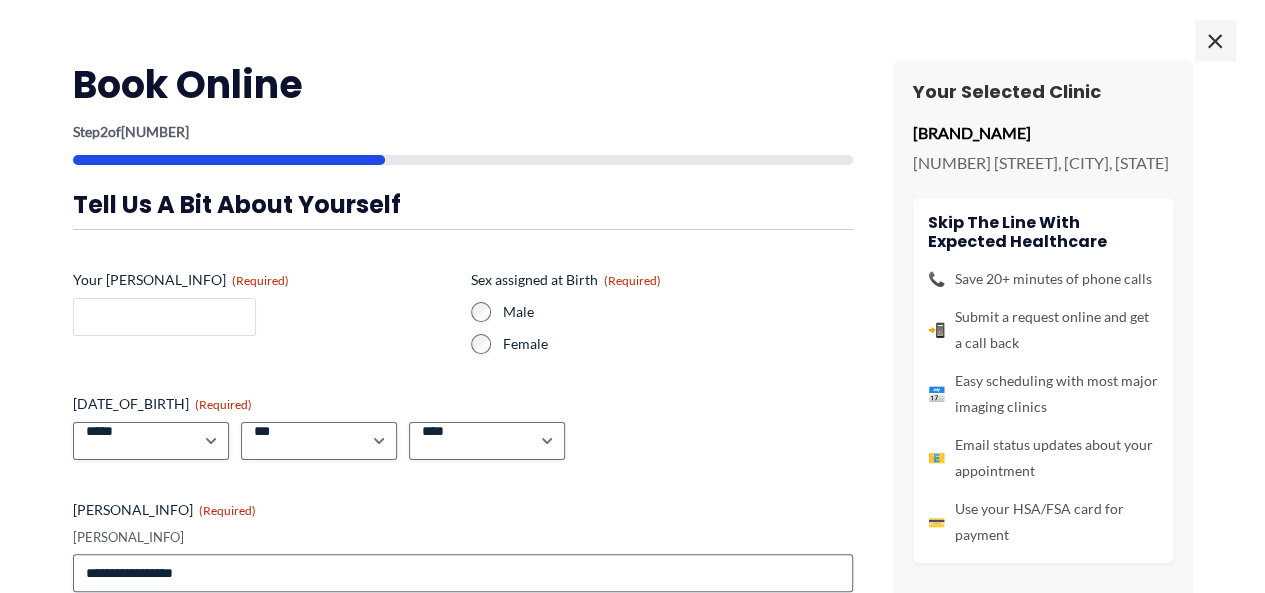 click on "[YOUR] [PHONE] (Required)" at bounding box center (164, 317) 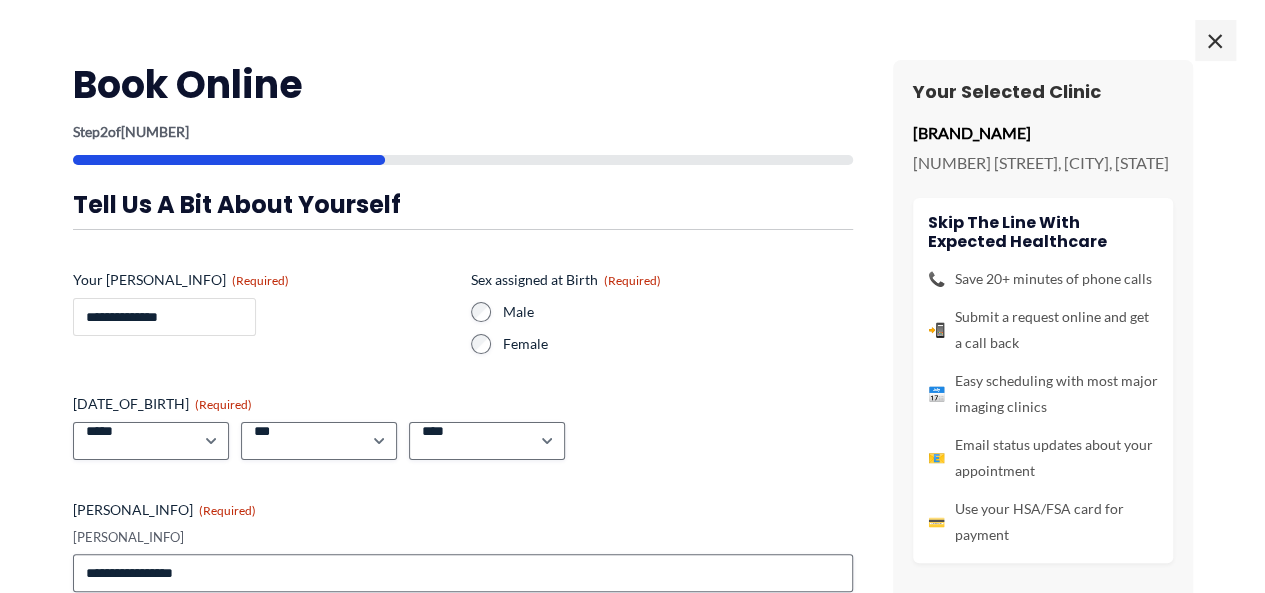 type on "**********" 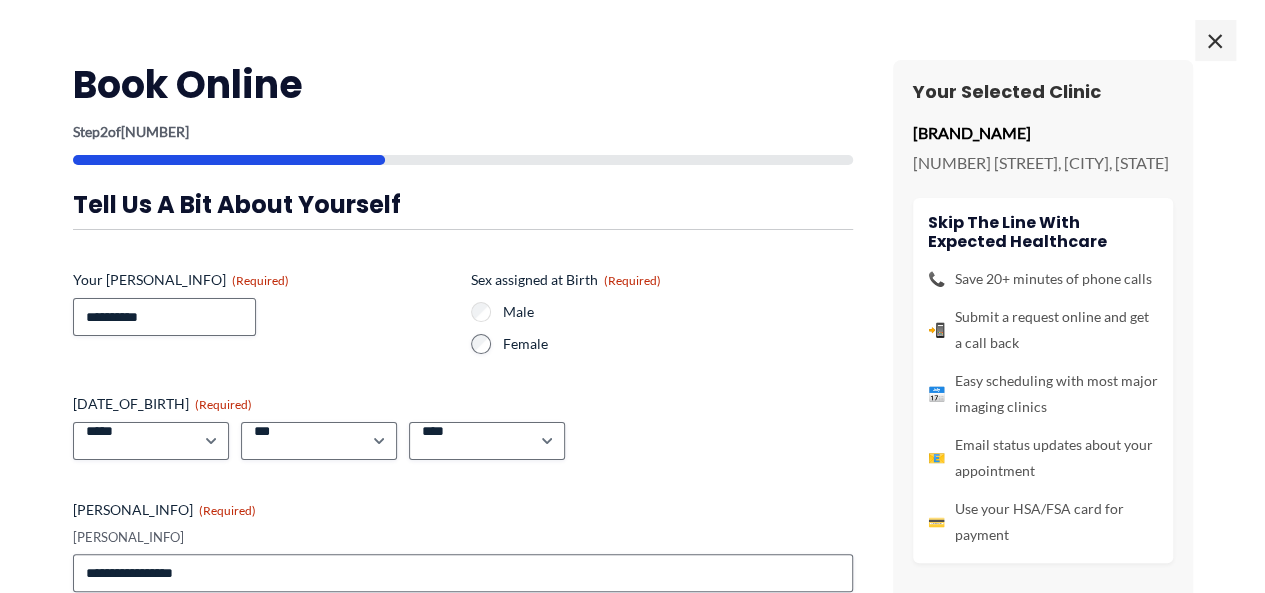 scroll, scrollTop: 100, scrollLeft: 0, axis: vertical 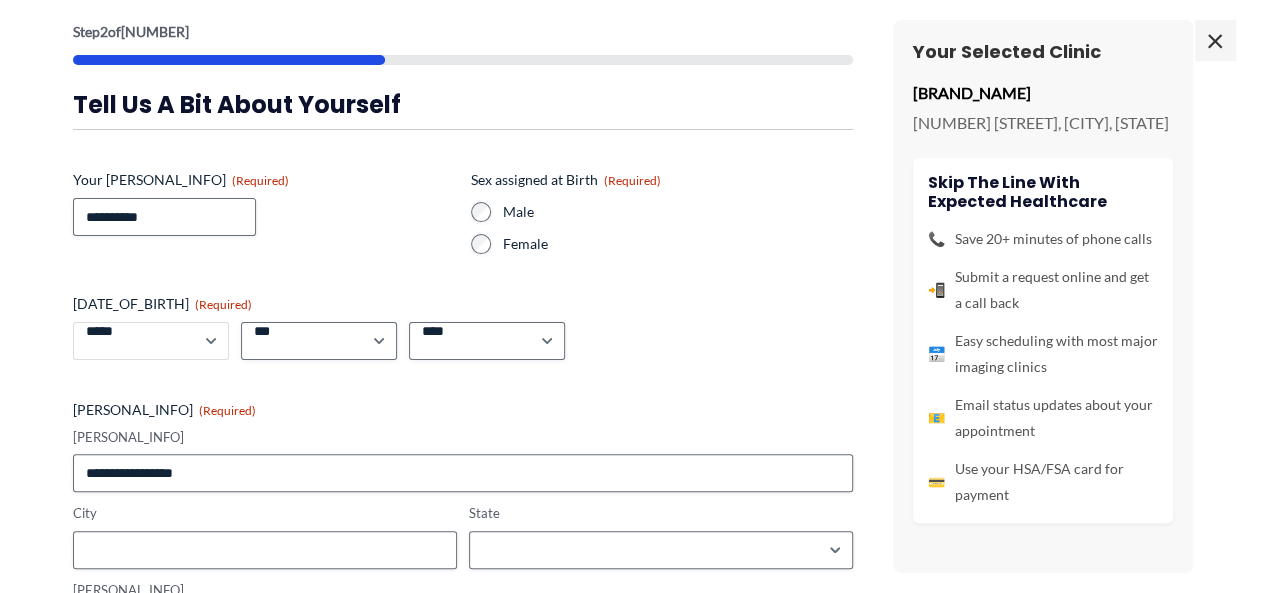 click on "***** * * * * * * * * * ** ** **" at bounding box center [151, 341] 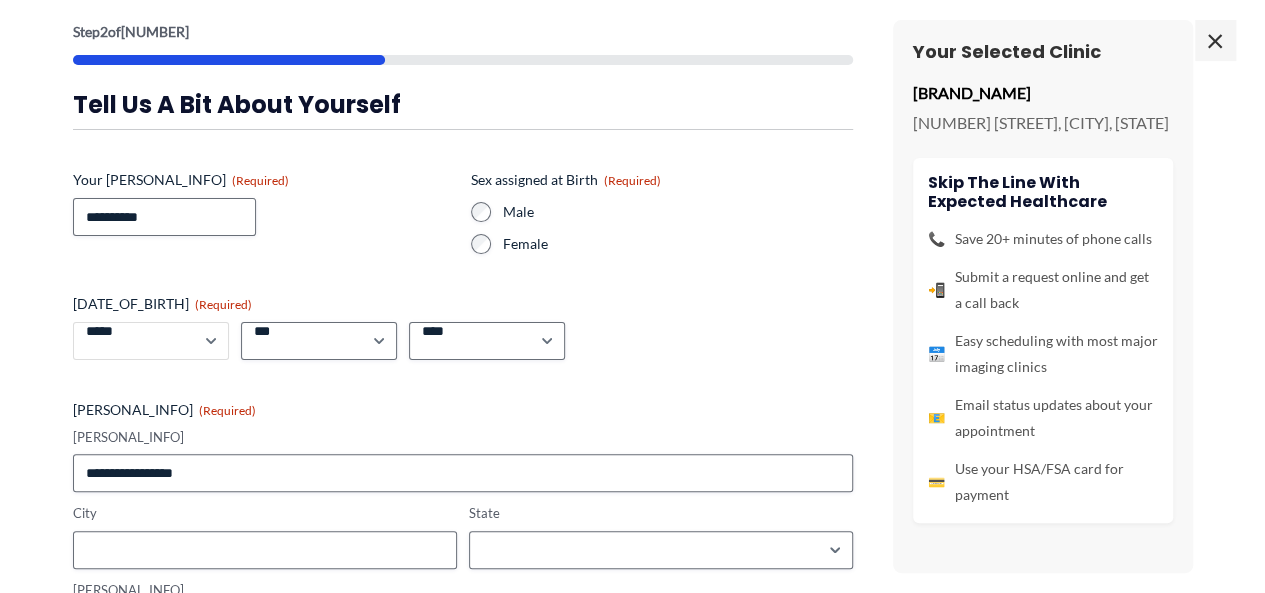select on "*" 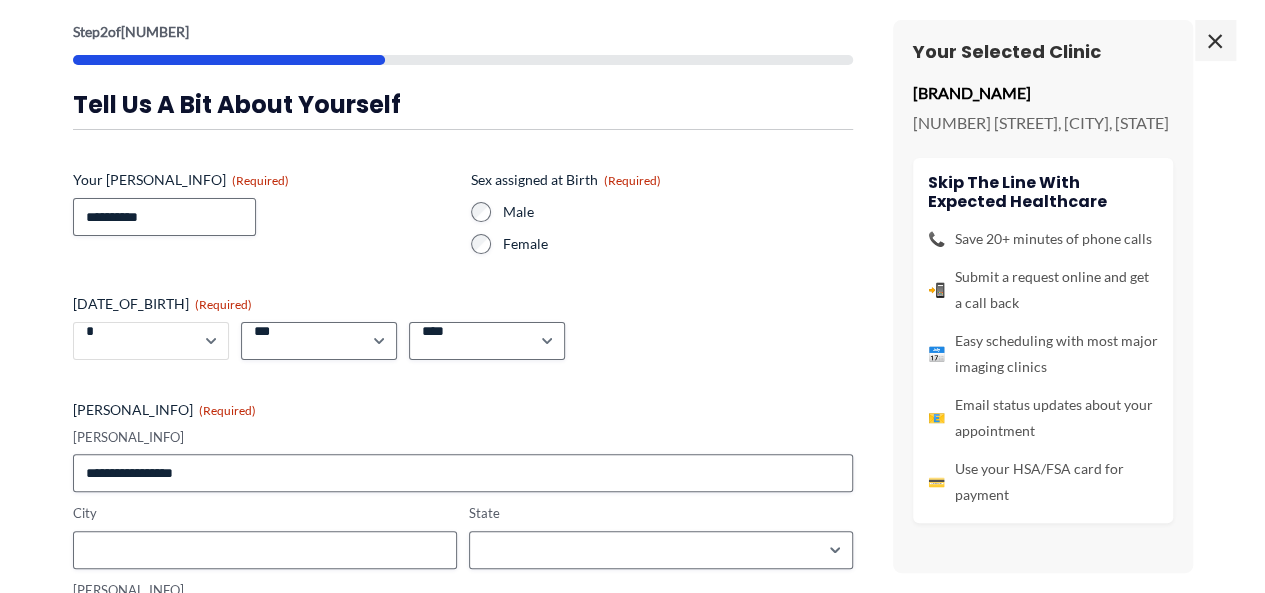 click on "***** * * * * * * * * * ** ** **" at bounding box center [151, 341] 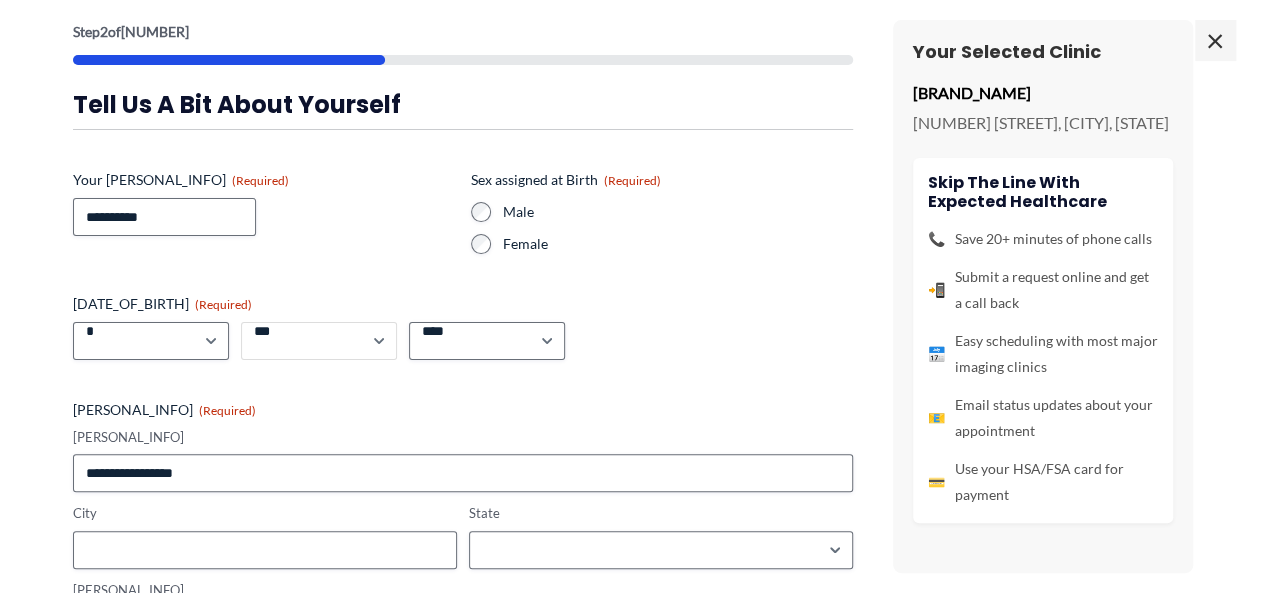 click on "*** * * * * * * * * * ** ** ** ** ** ** ** ** ** ** ** ** ** ** ** ** ** ** ** ** ** **" at bounding box center (319, 341) 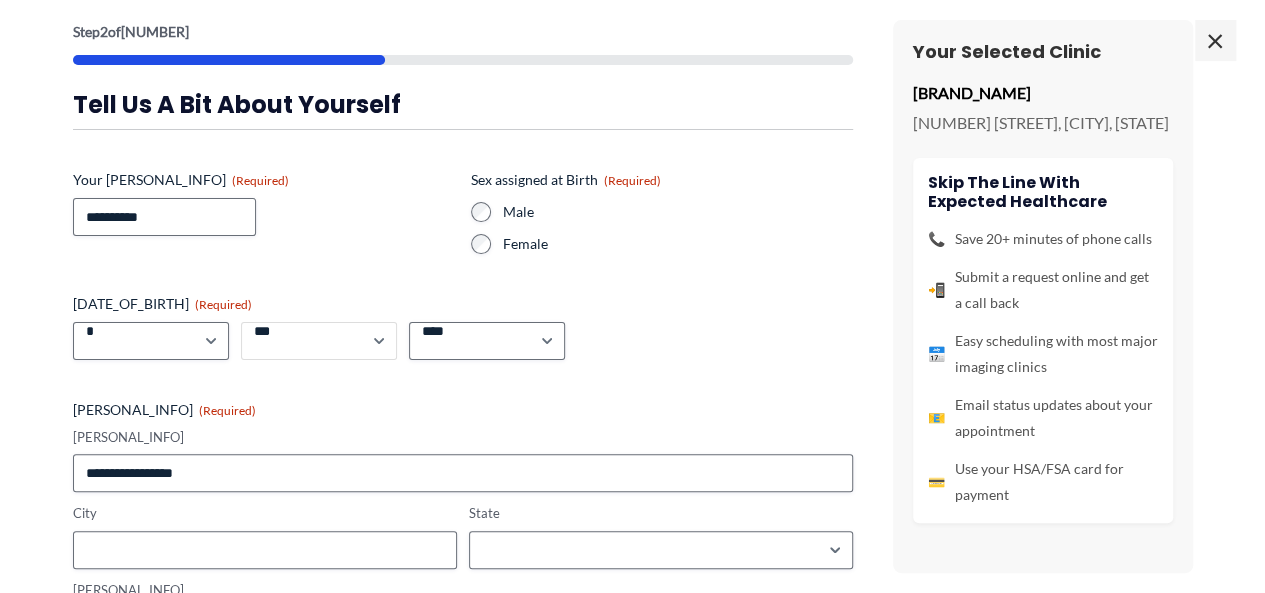 select on "*" 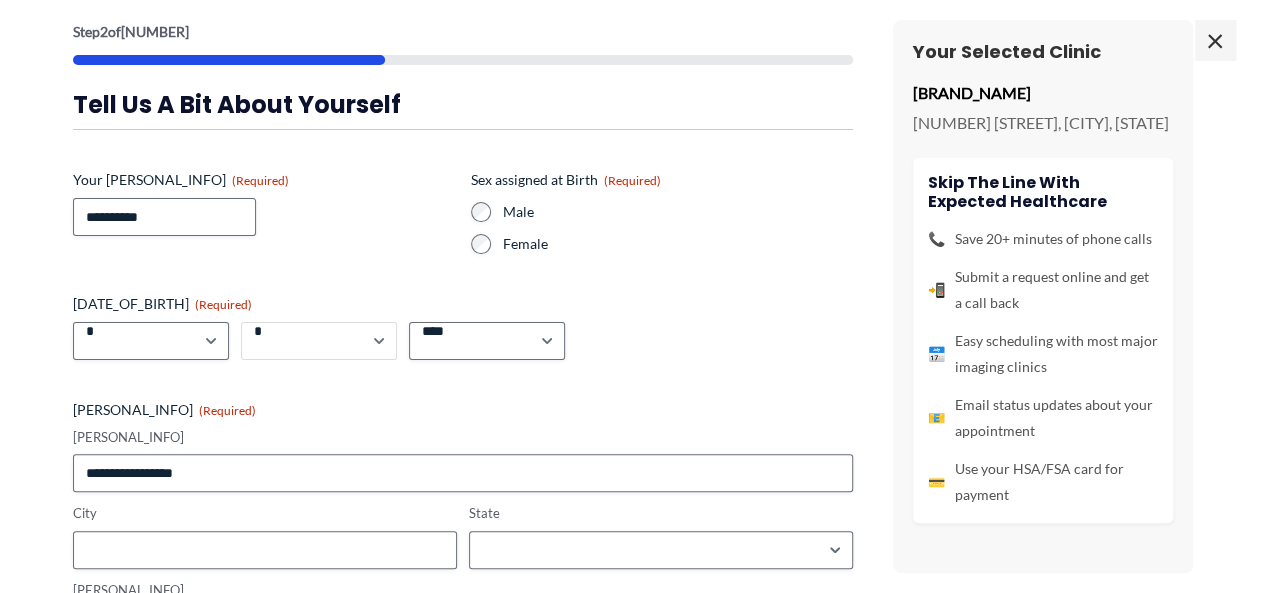 click on "*** * * * * * * * * * ** ** ** ** ** ** ** ** ** ** ** ** ** ** ** ** ** ** ** ** ** **" at bounding box center (319, 341) 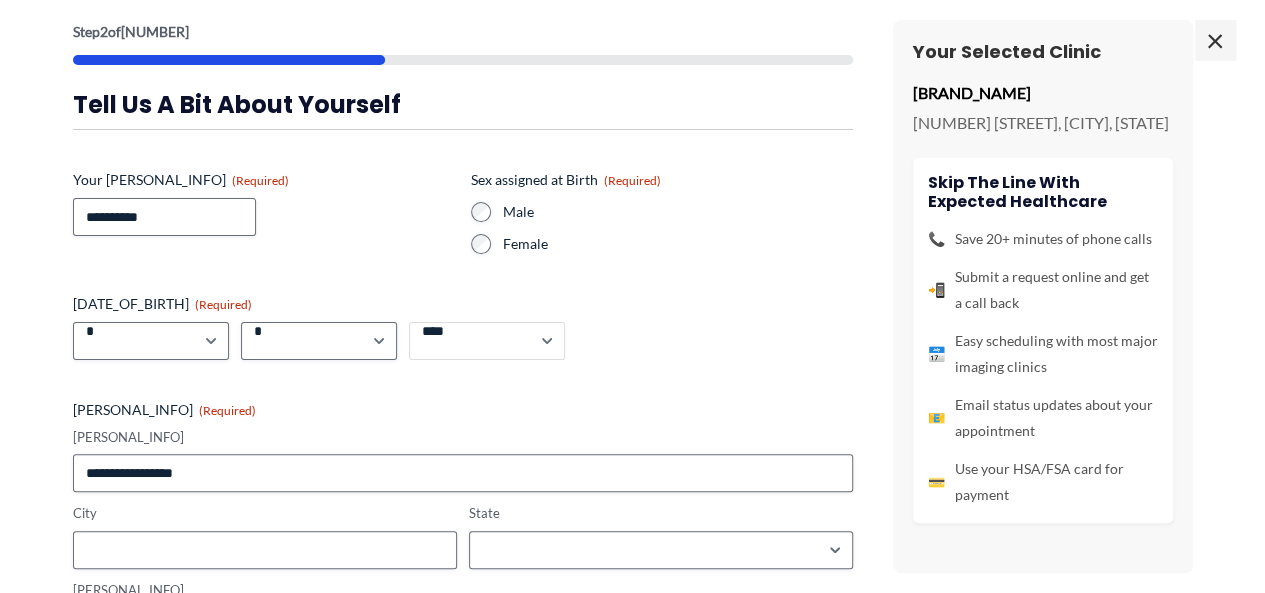 click on "**********" at bounding box center (487, 341) 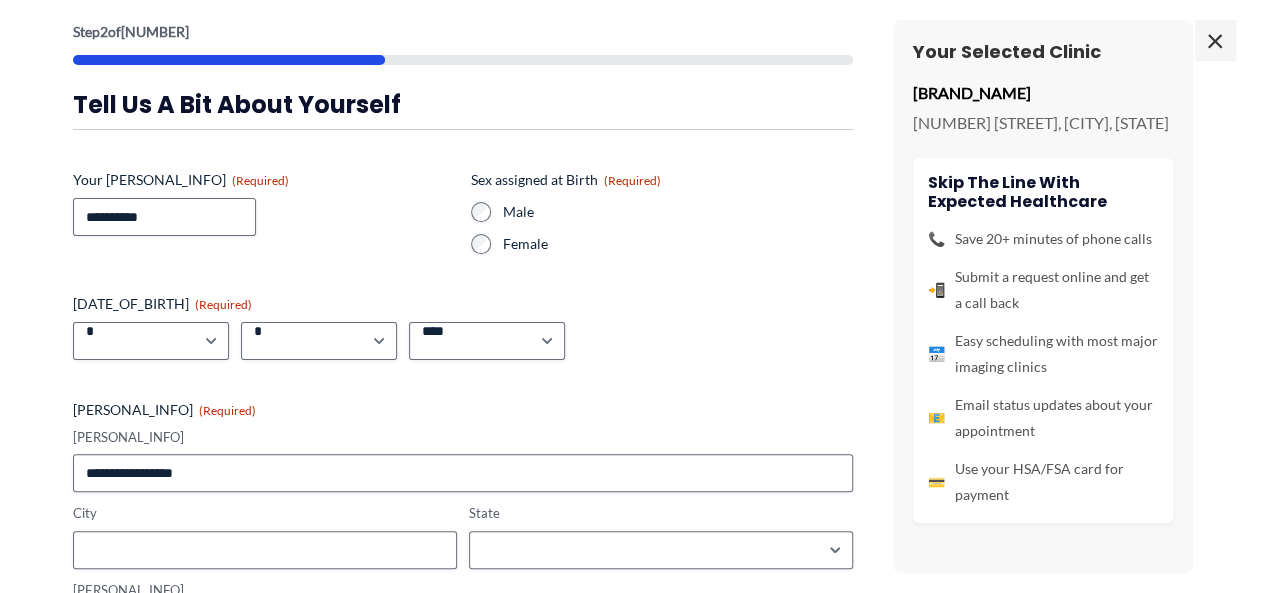 click on "Date of Birth (Required) Month ***** * * * * * * * * * ** ** ** Day *** * * * * * * * * * ** ** ** ** ** ** ** ** ** ** ** ** ** ** ** ** ** ** ** ** ** ** Year **** **** **** **** **** **** **** **** **** **** **** **** **** **** **** **** **** **** **** **** **** **** **** **** **** **** **** **** **** **** **** **** **** **** **** **** **** **** **** **** **** **** **** **** **** **** **** **** **** **** **** **** **** **** **** **** **** **** **** **** **** **** **** **** **** **** **** **** **** **** **** **** **** **** **** **** **** **** **** **** **** **** **** **** **** **** **** **** **** **** **** **** **** **** **** **** **** **** **** **** **** **** **** **** **** **** **** ****" at bounding box center (463, 327) 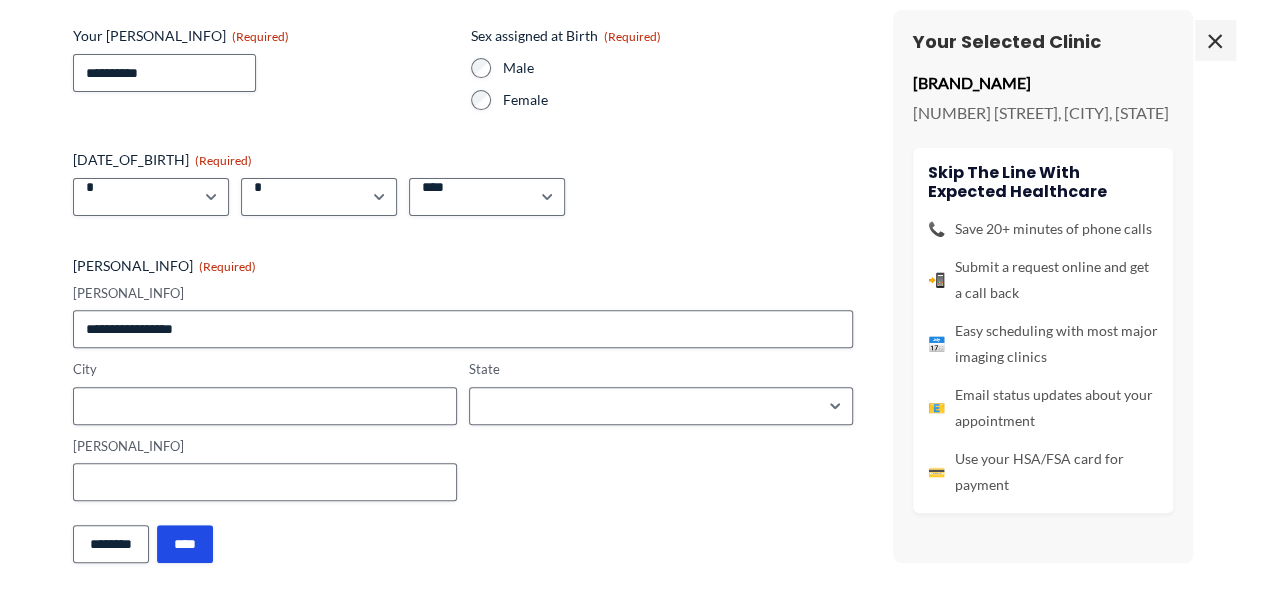 scroll, scrollTop: 254, scrollLeft: 0, axis: vertical 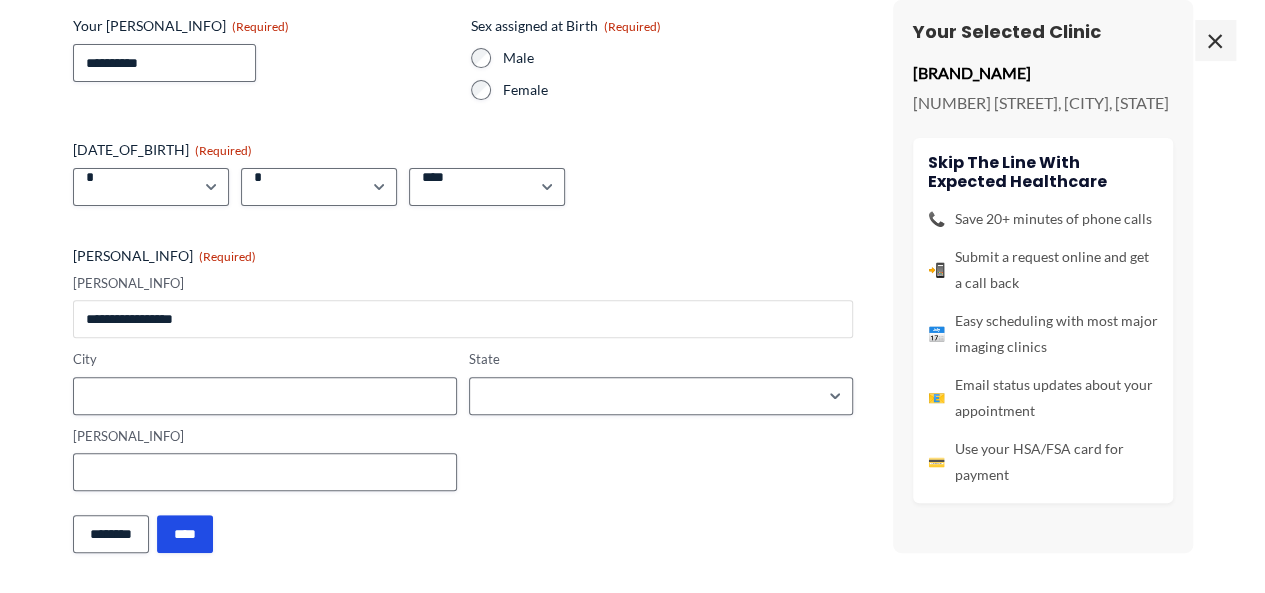 click on "[PERSONAL_INFO]" at bounding box center [463, 319] 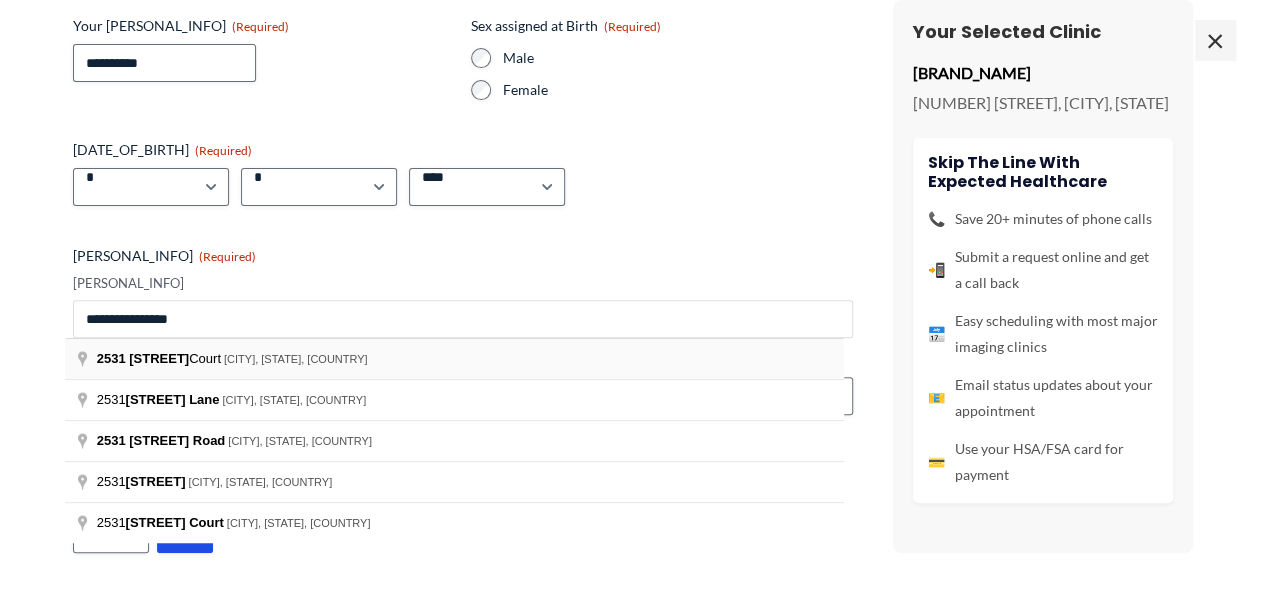 type on "**********" 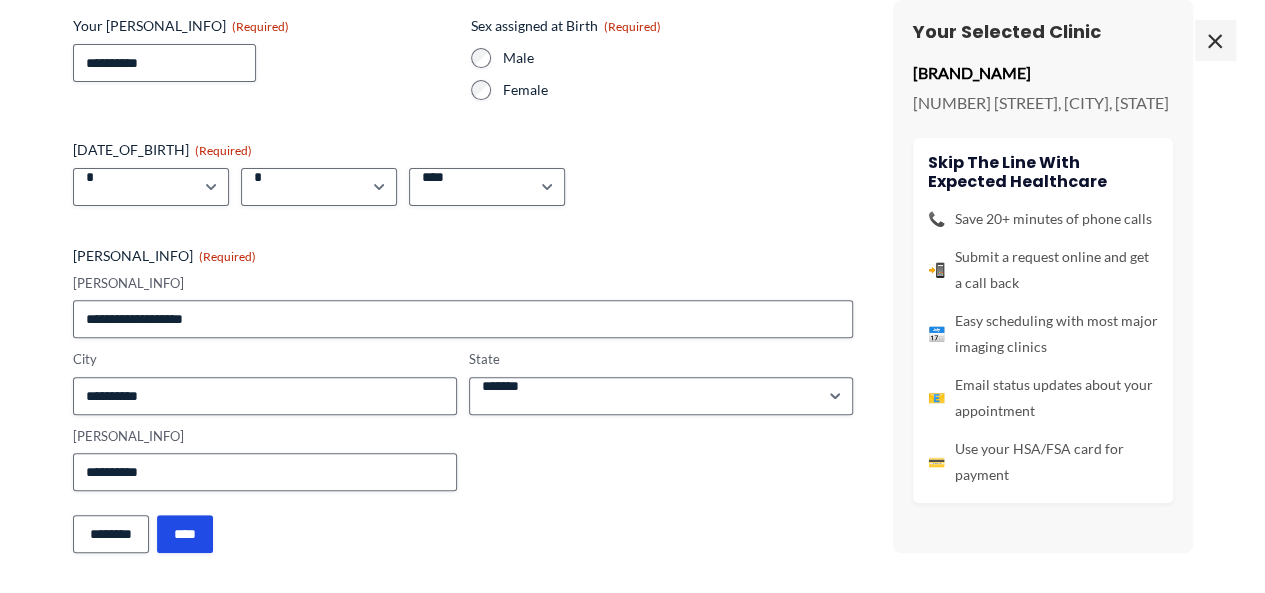 scroll, scrollTop: 960, scrollLeft: 0, axis: vertical 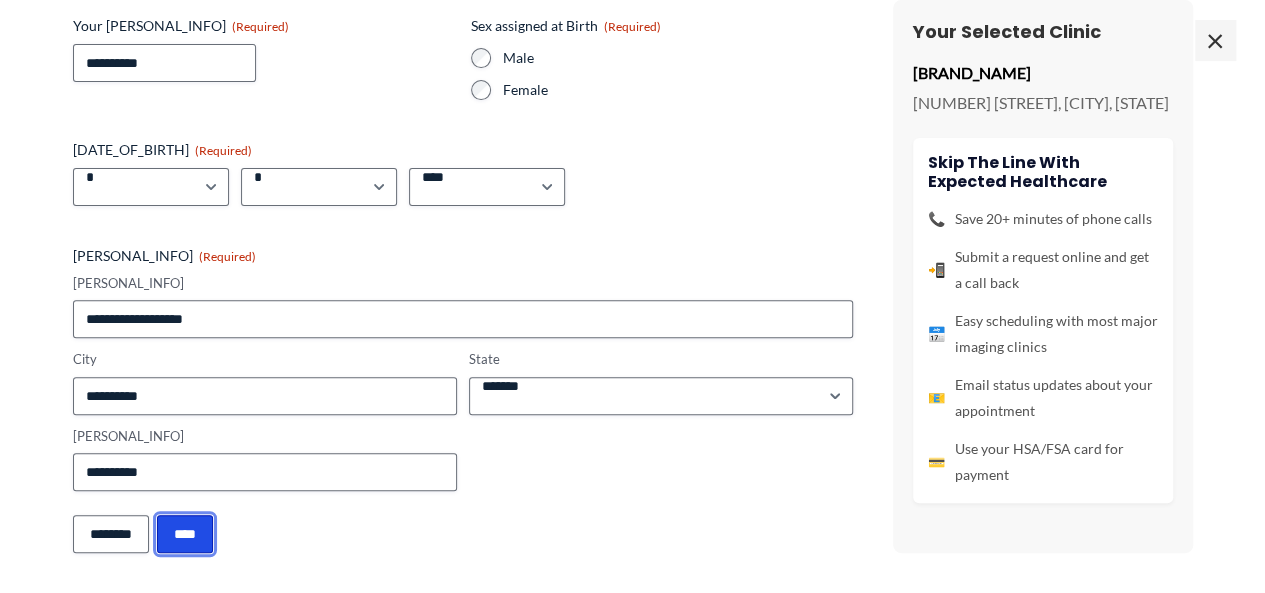 click on "****" at bounding box center (185, 534) 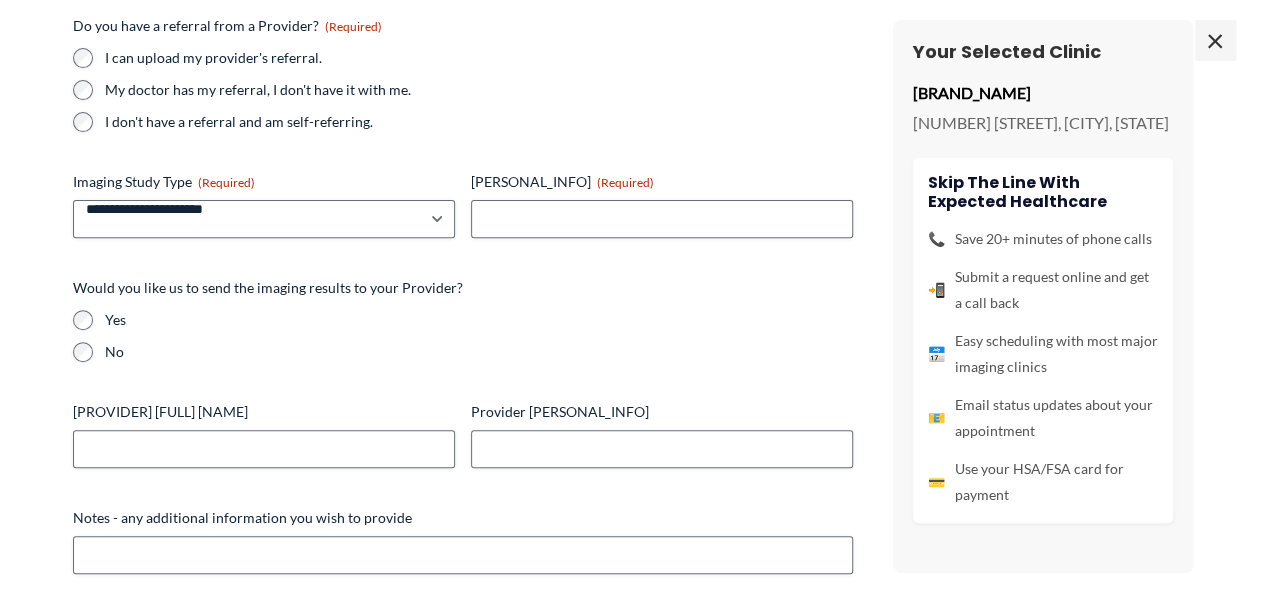 scroll, scrollTop: 666, scrollLeft: 0, axis: vertical 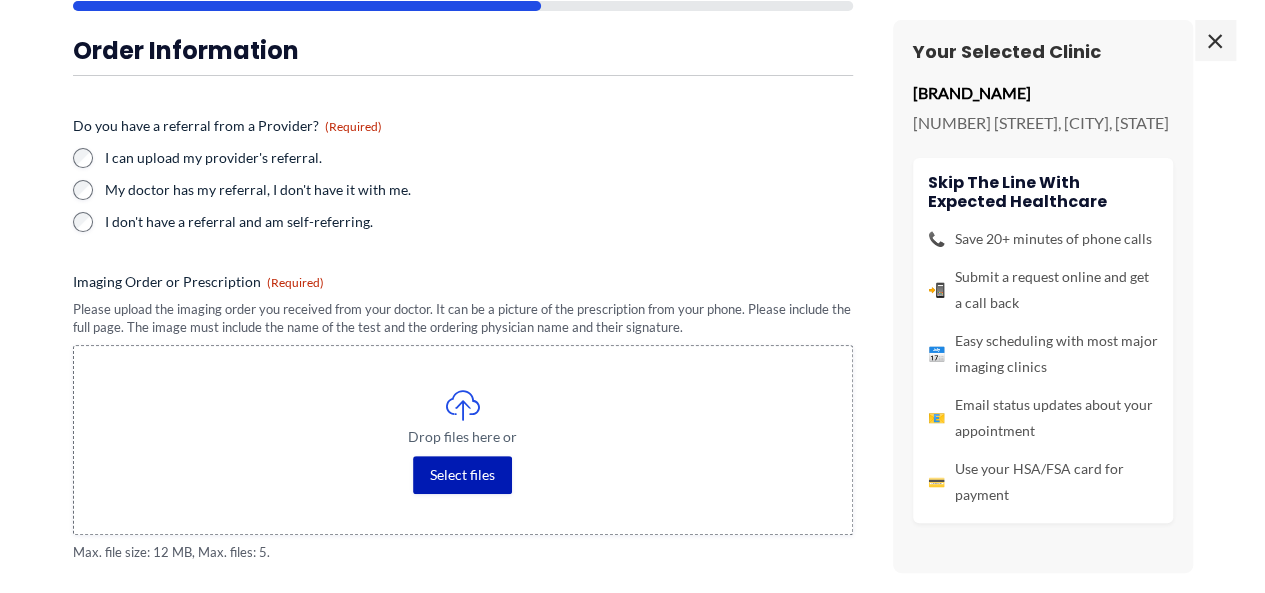 click on "**********" at bounding box center (632, 296) 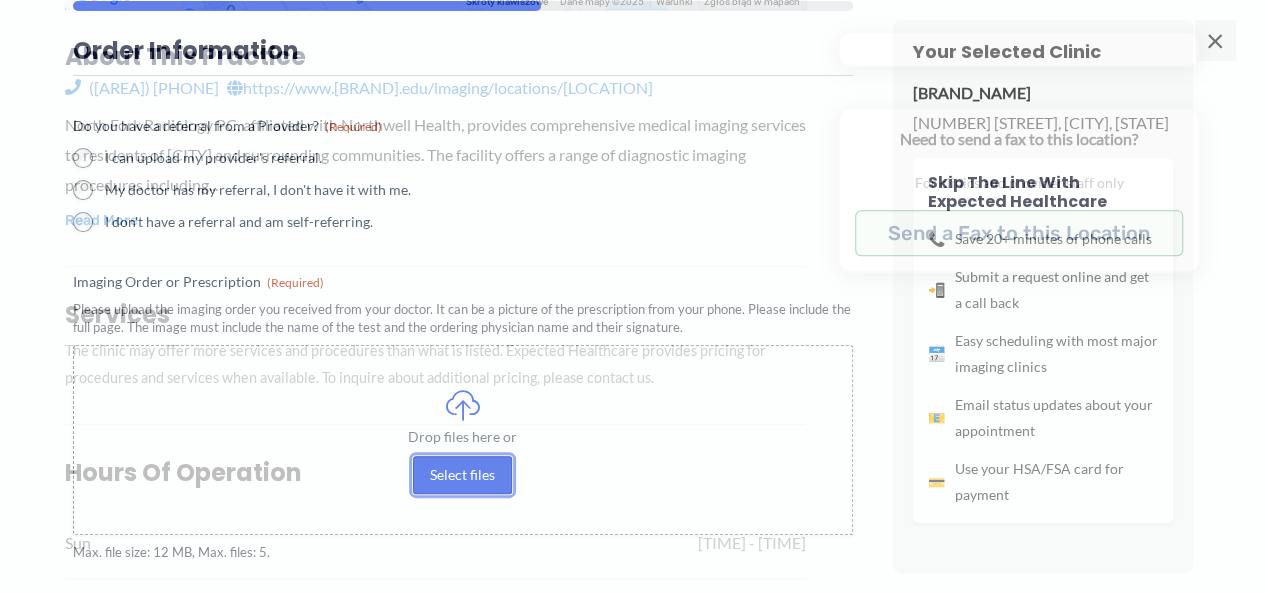 click on "Select files" at bounding box center (462, 475) 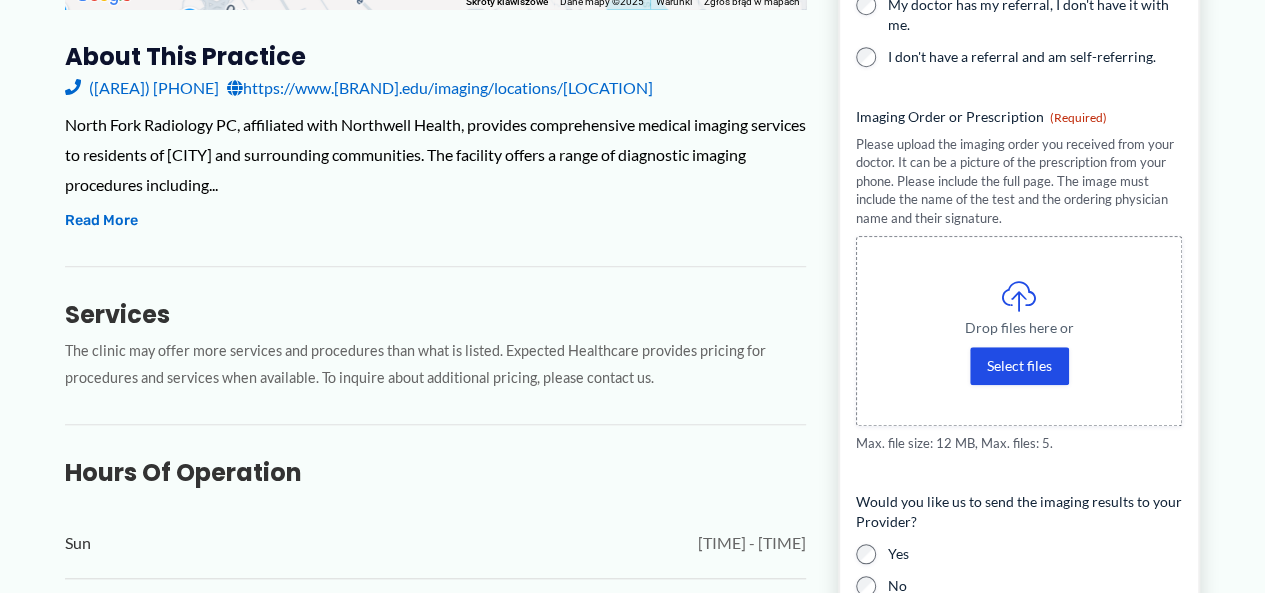 type on "**********" 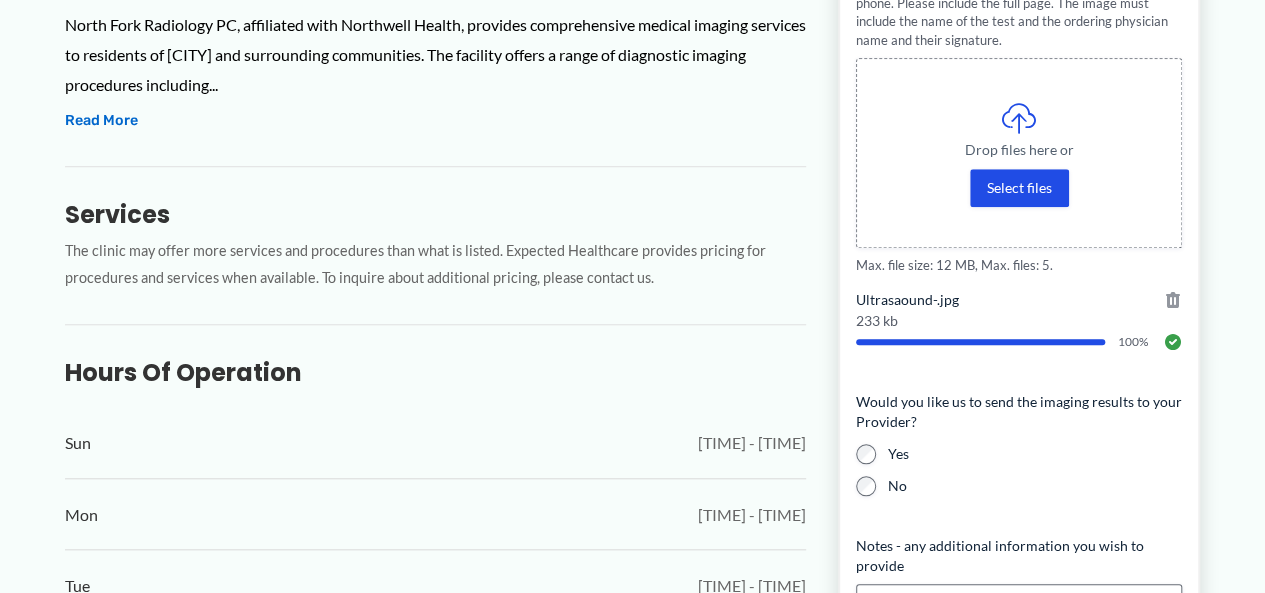 scroll, scrollTop: 966, scrollLeft: 0, axis: vertical 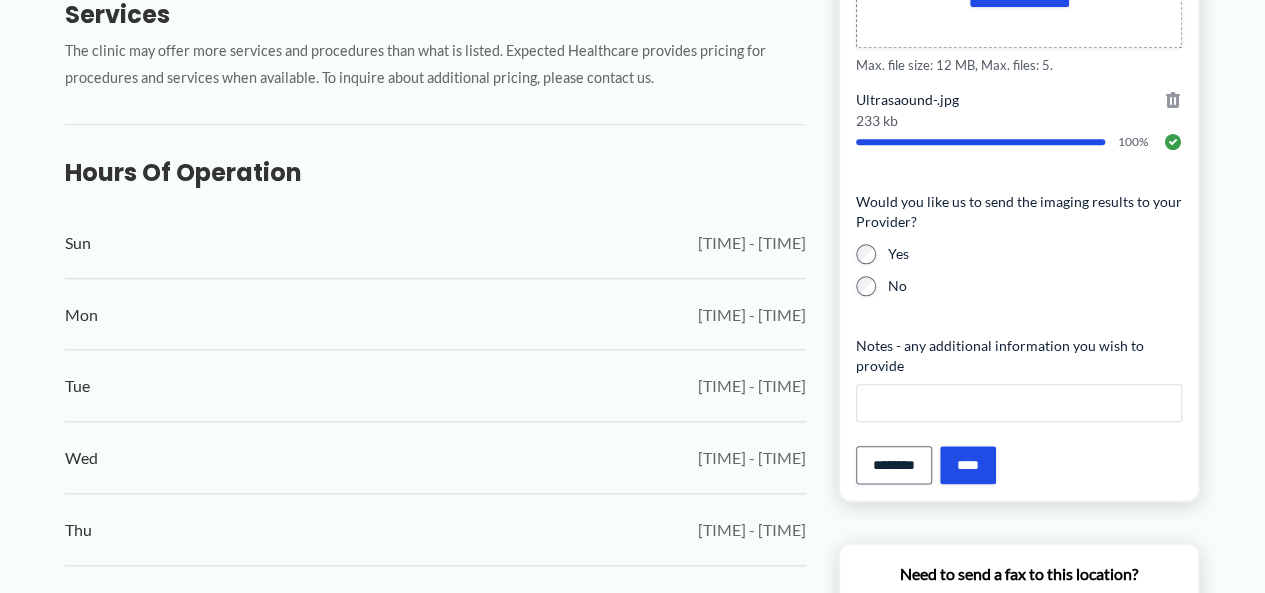 click on "Notes - any additional information you wish to provide" at bounding box center (1019, 403) 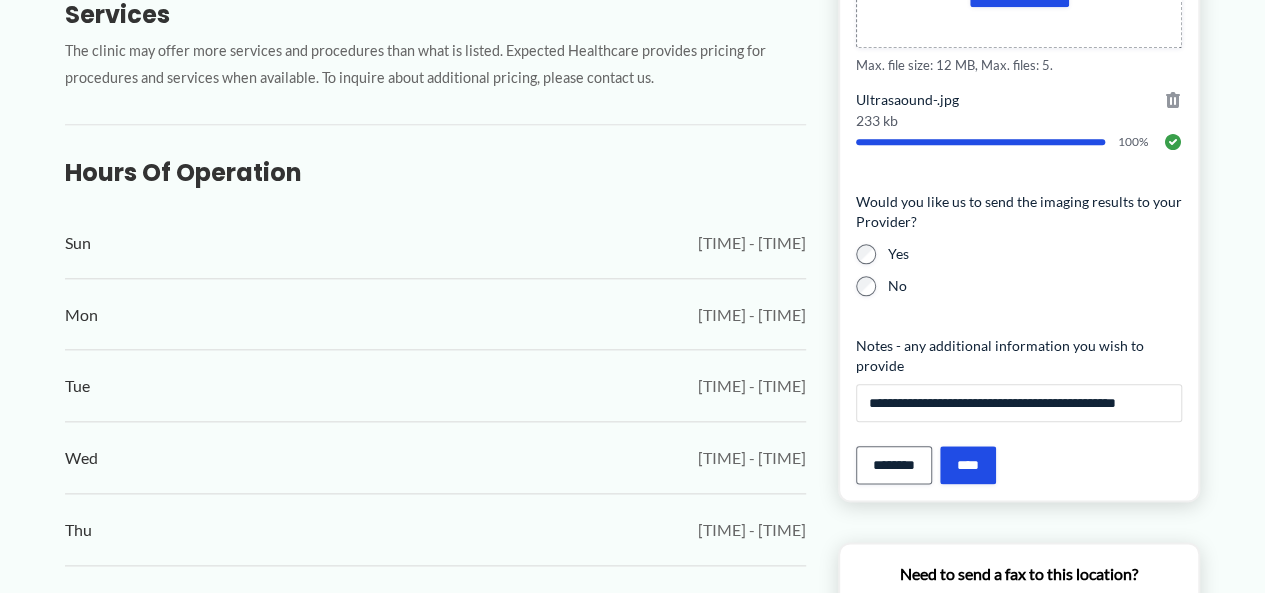 click on "**********" at bounding box center (1019, 403) 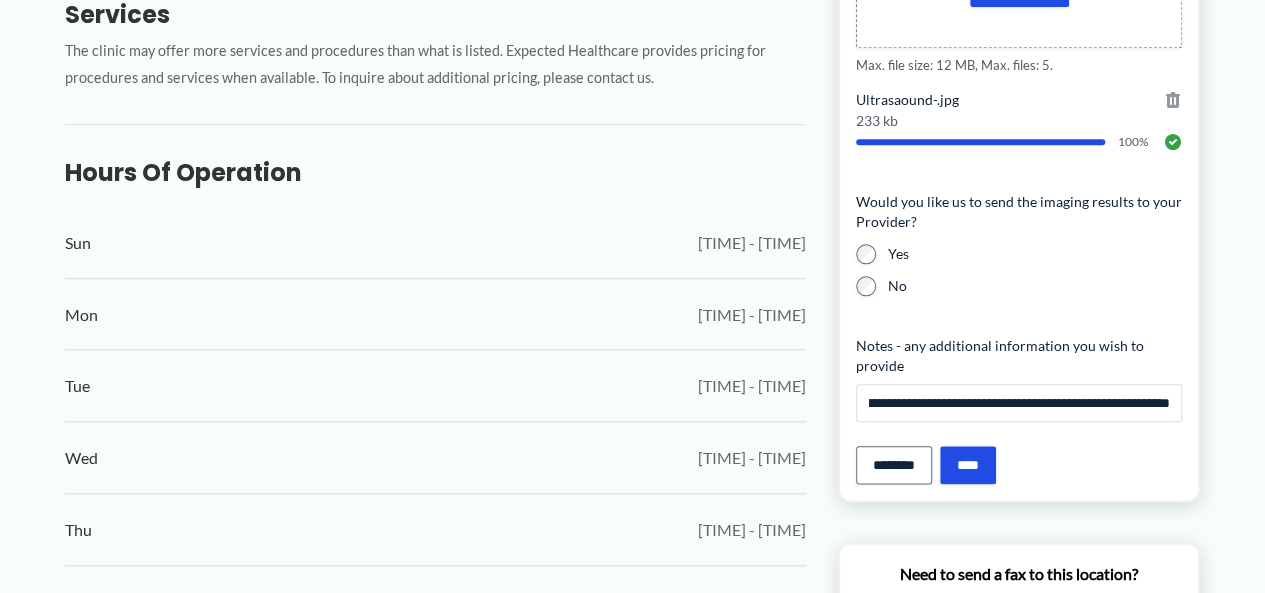 scroll, scrollTop: 0, scrollLeft: 90, axis: horizontal 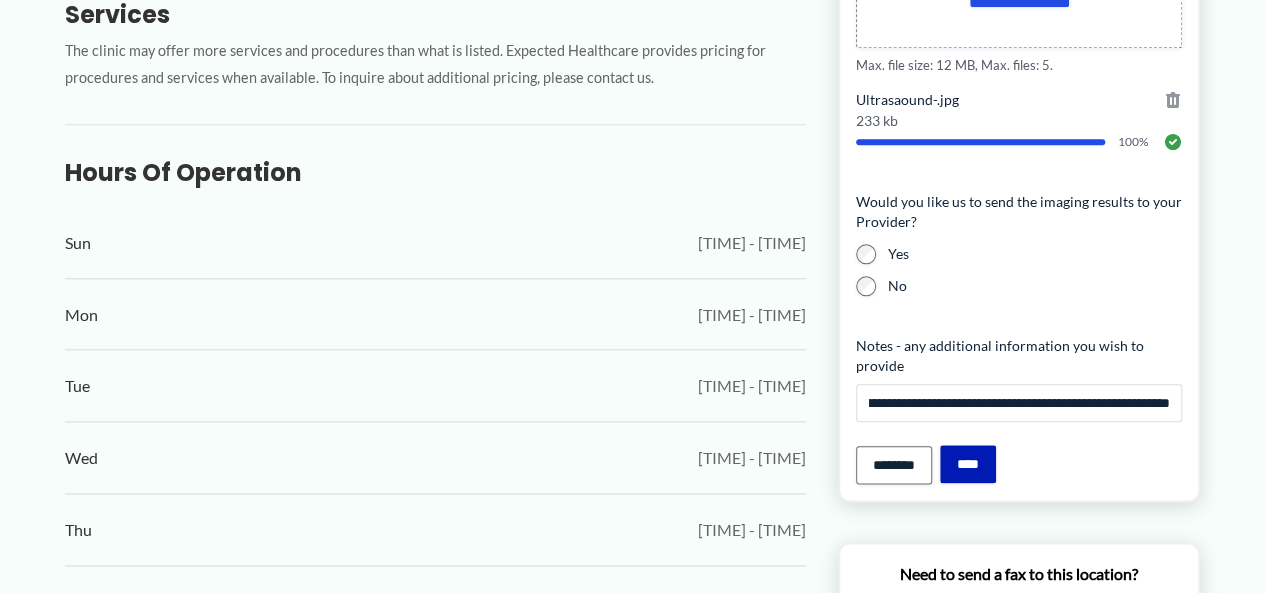 type on "**********" 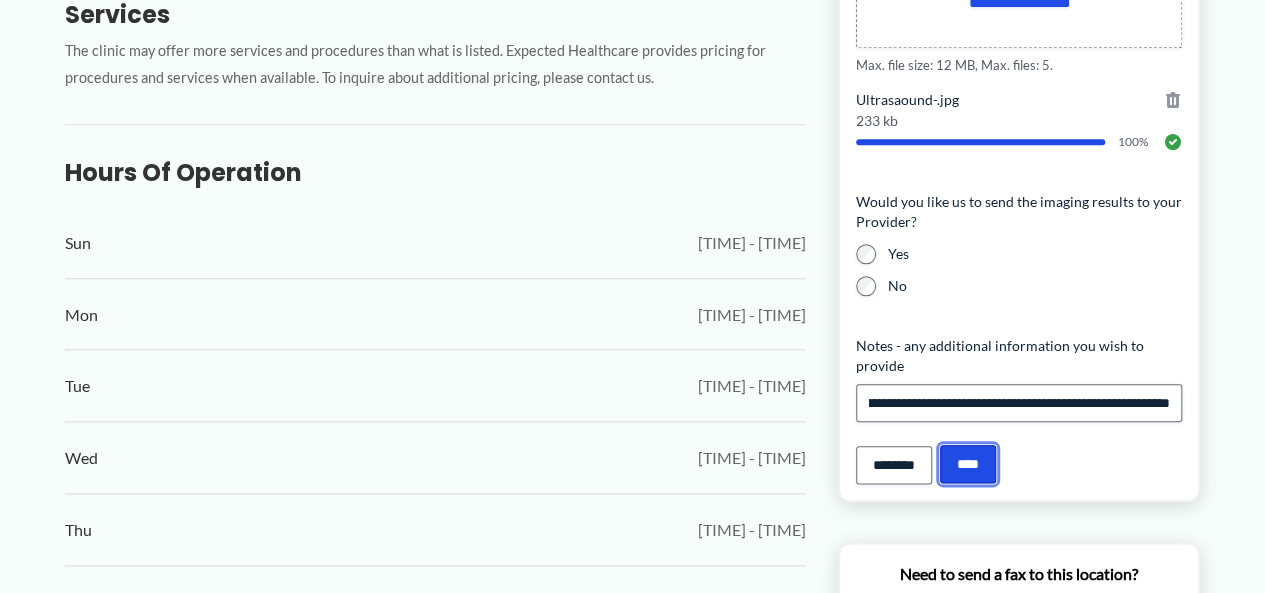 click on "****" at bounding box center [968, 464] 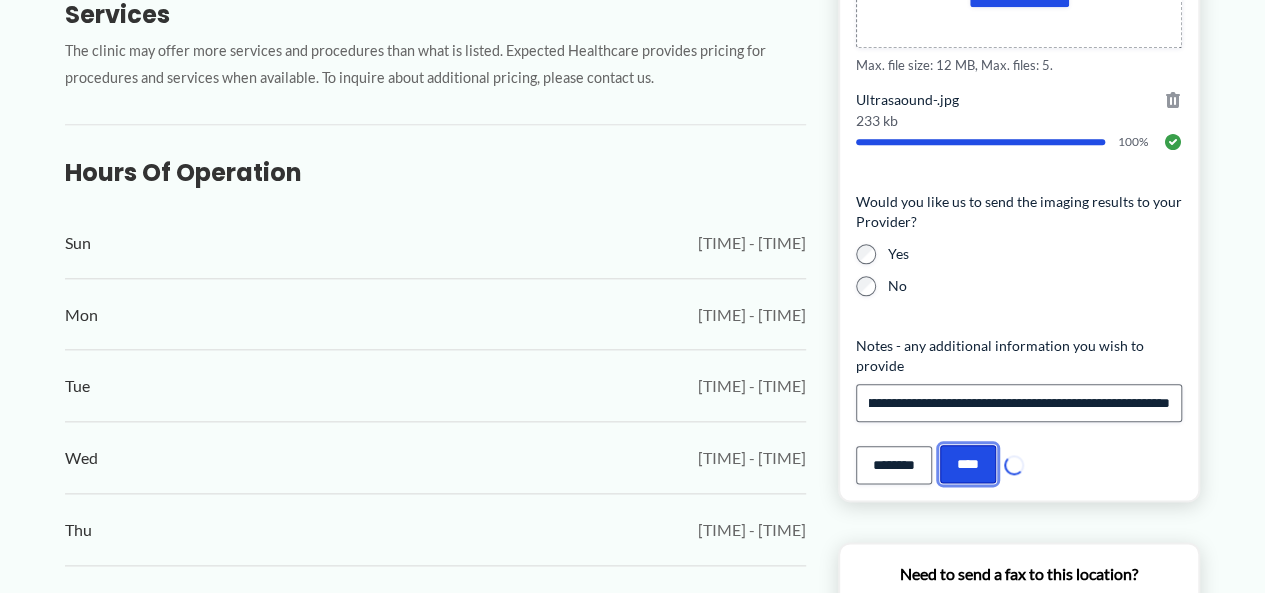 scroll, scrollTop: 0, scrollLeft: 0, axis: both 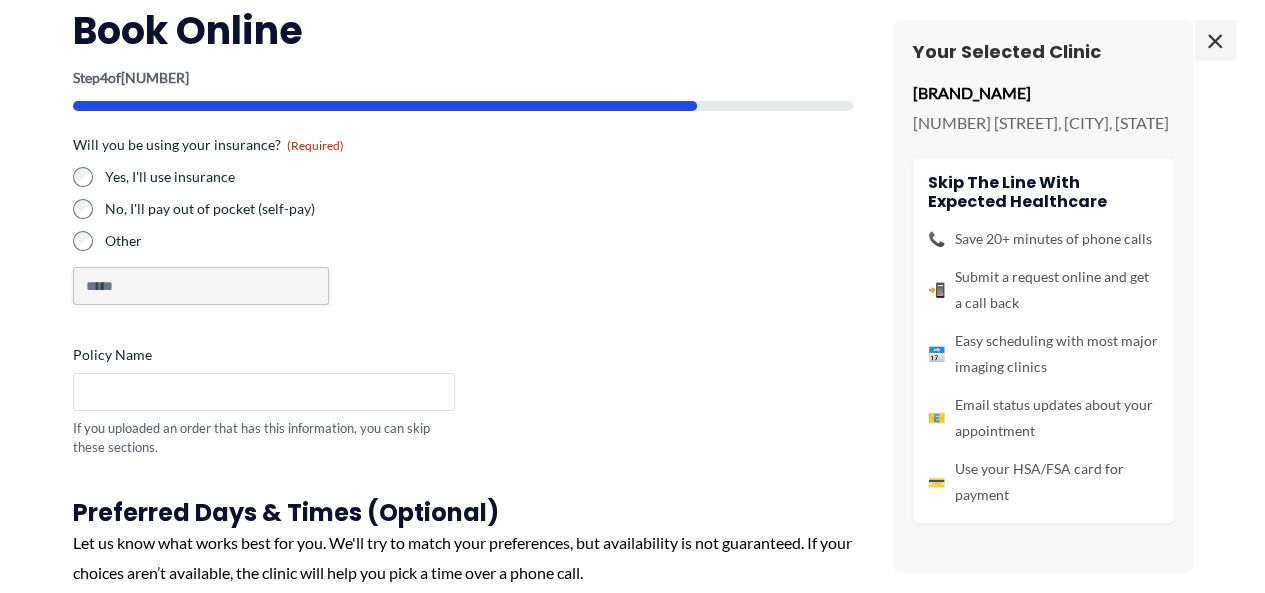 click on "Policy Name" at bounding box center (264, 392) 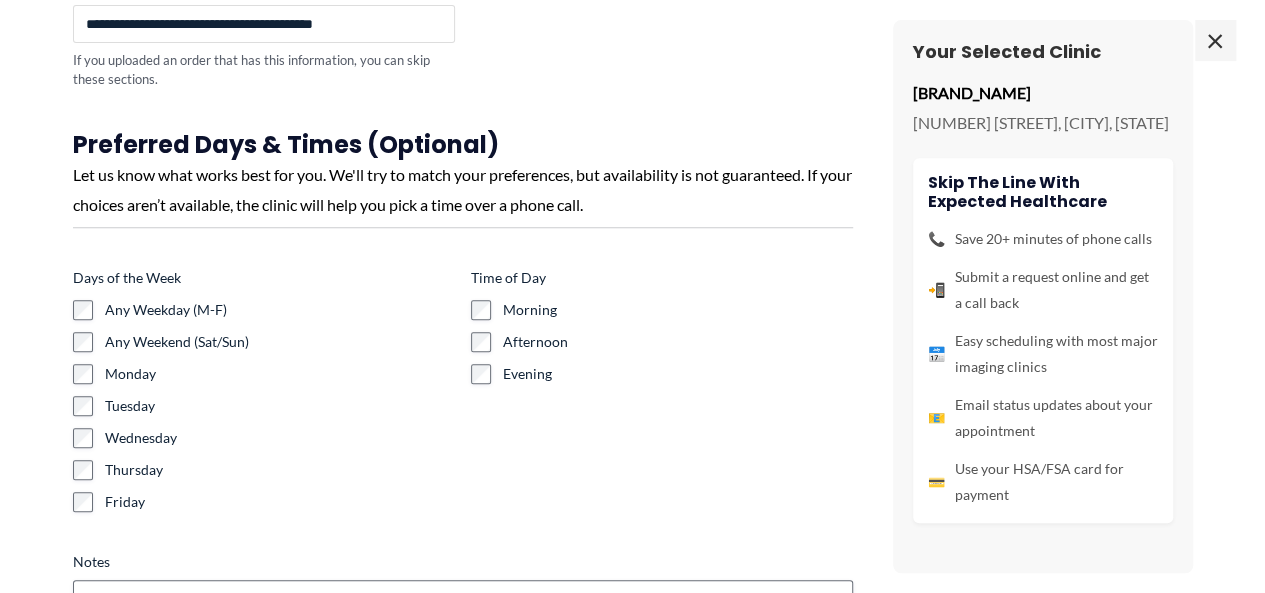 scroll, scrollTop: 454, scrollLeft: 0, axis: vertical 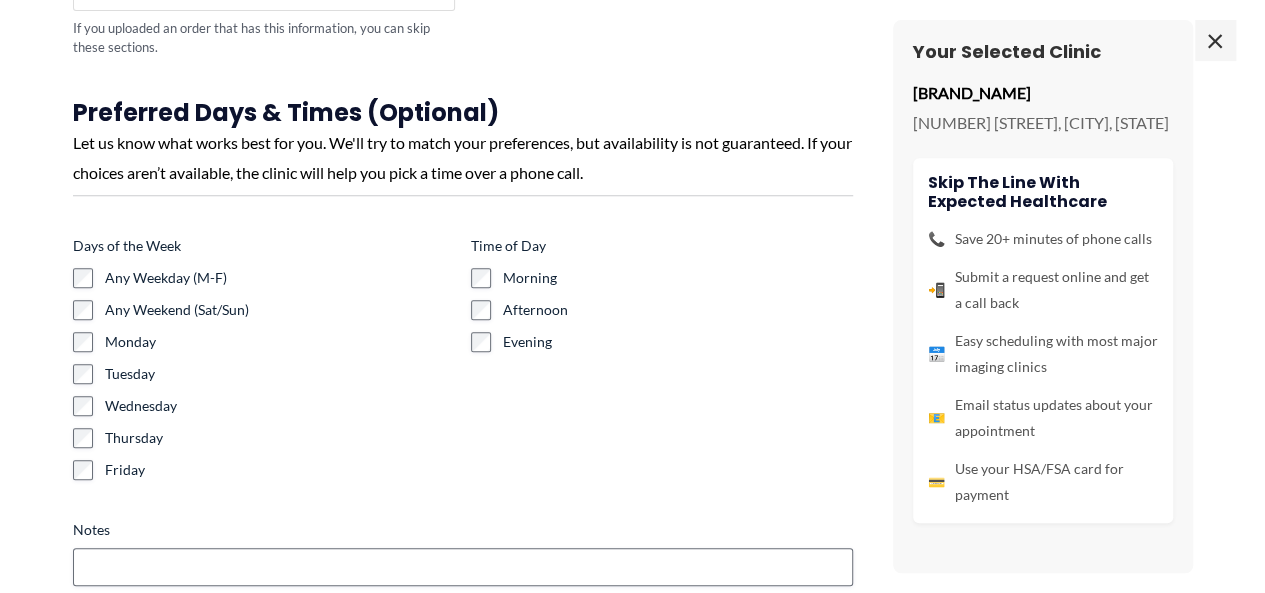 type on "**********" 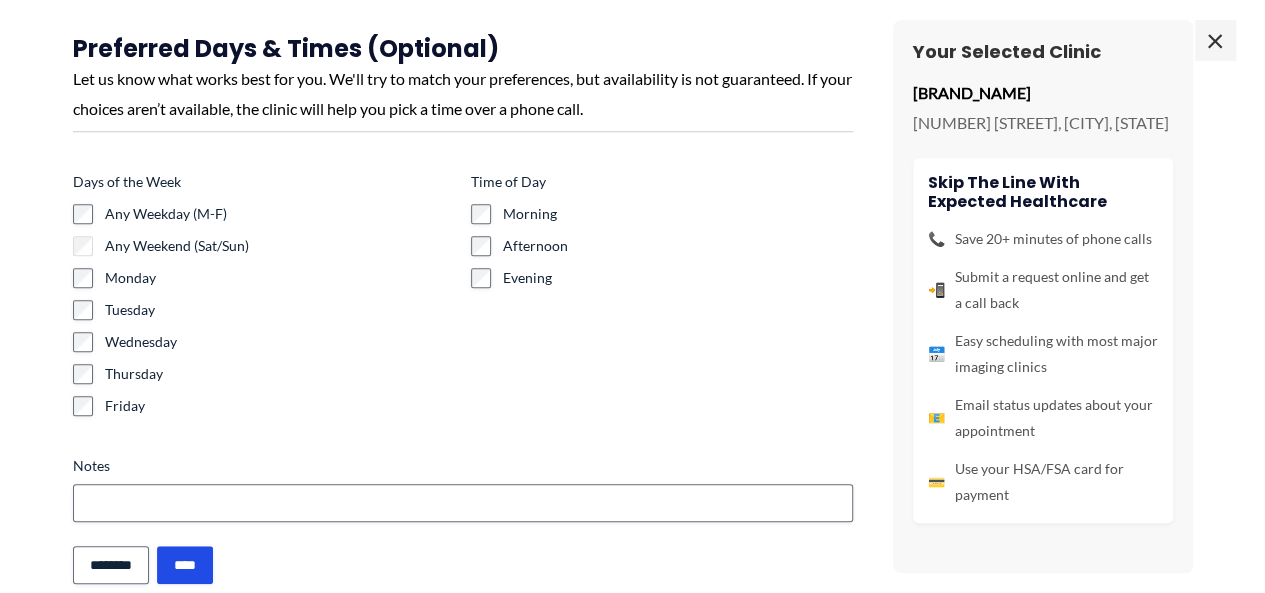 scroll, scrollTop: 548, scrollLeft: 0, axis: vertical 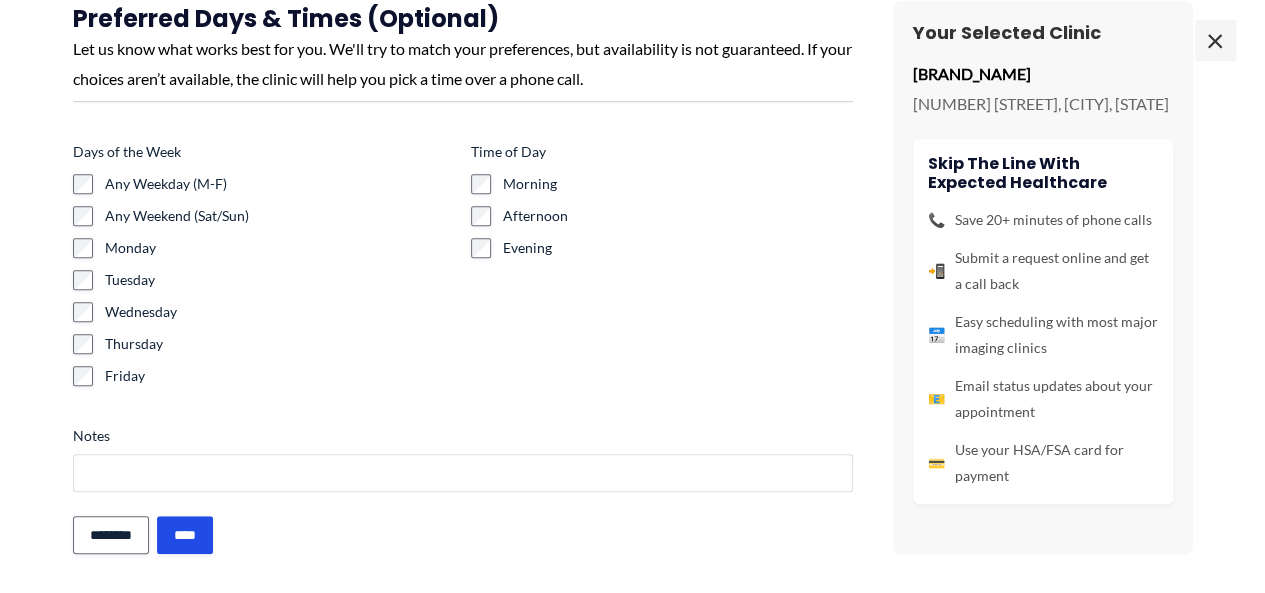 click on "Notes" at bounding box center [463, 473] 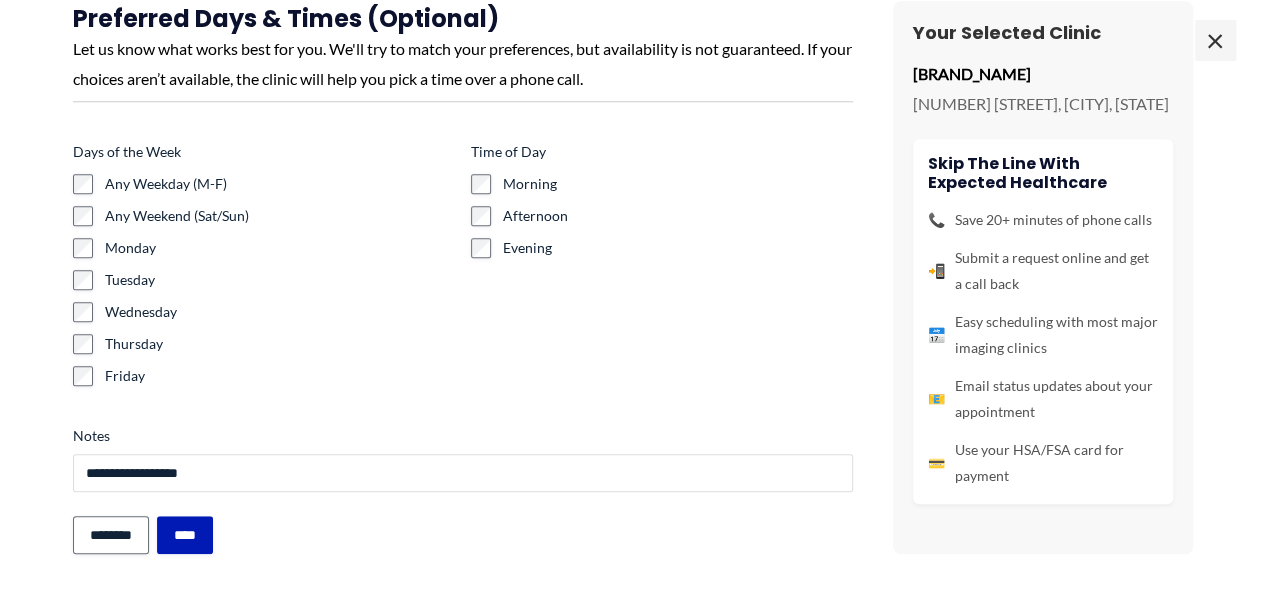 type on "**********" 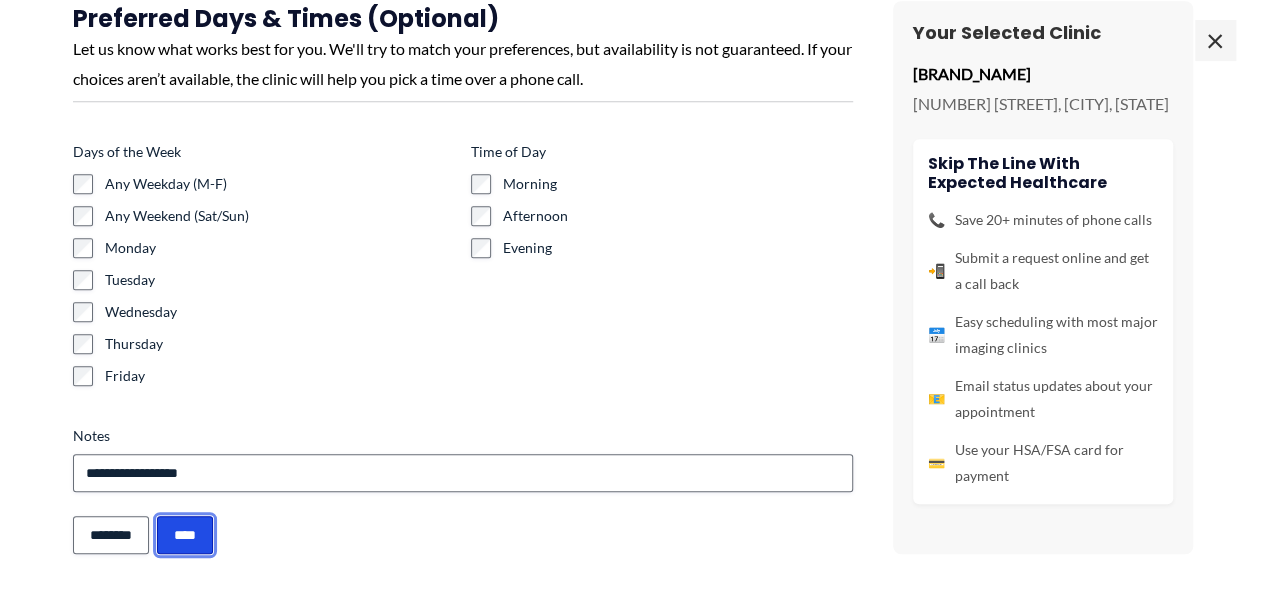 click on "****" at bounding box center (185, 535) 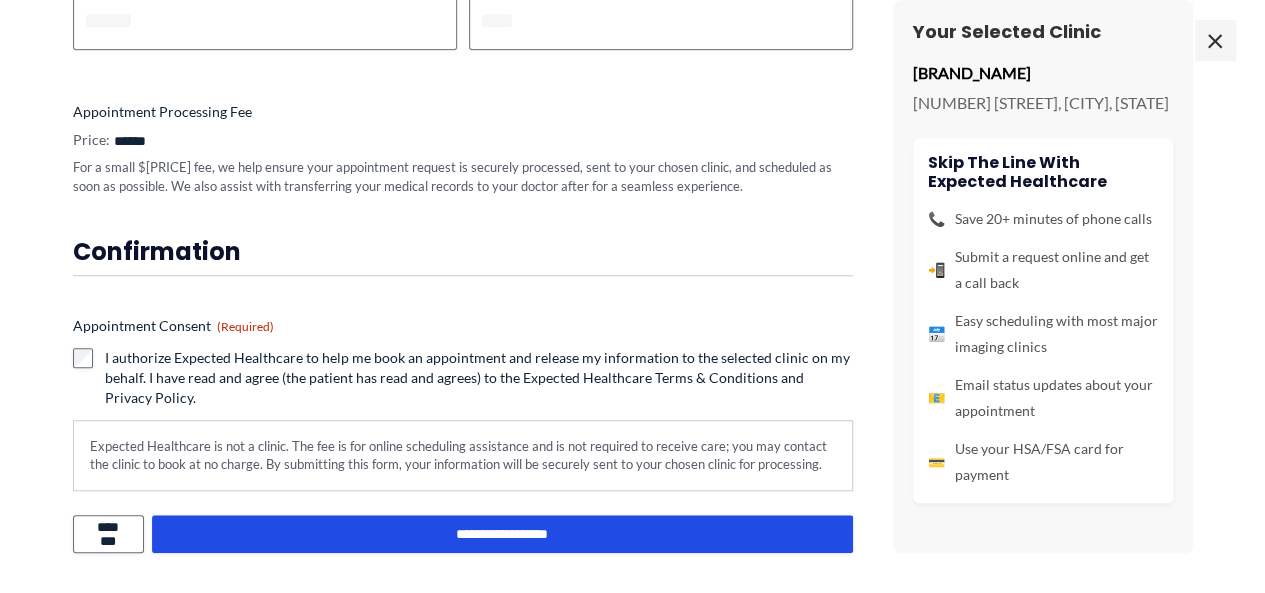 scroll, scrollTop: 694, scrollLeft: 0, axis: vertical 